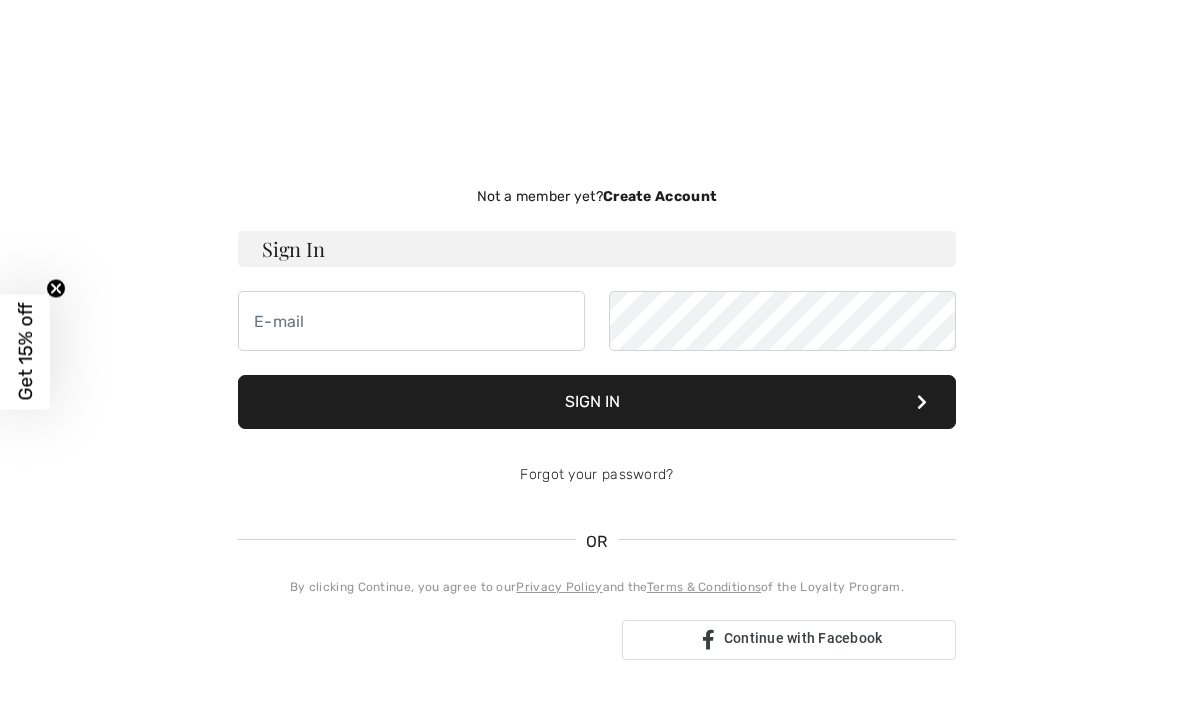 scroll, scrollTop: 149, scrollLeft: 0, axis: vertical 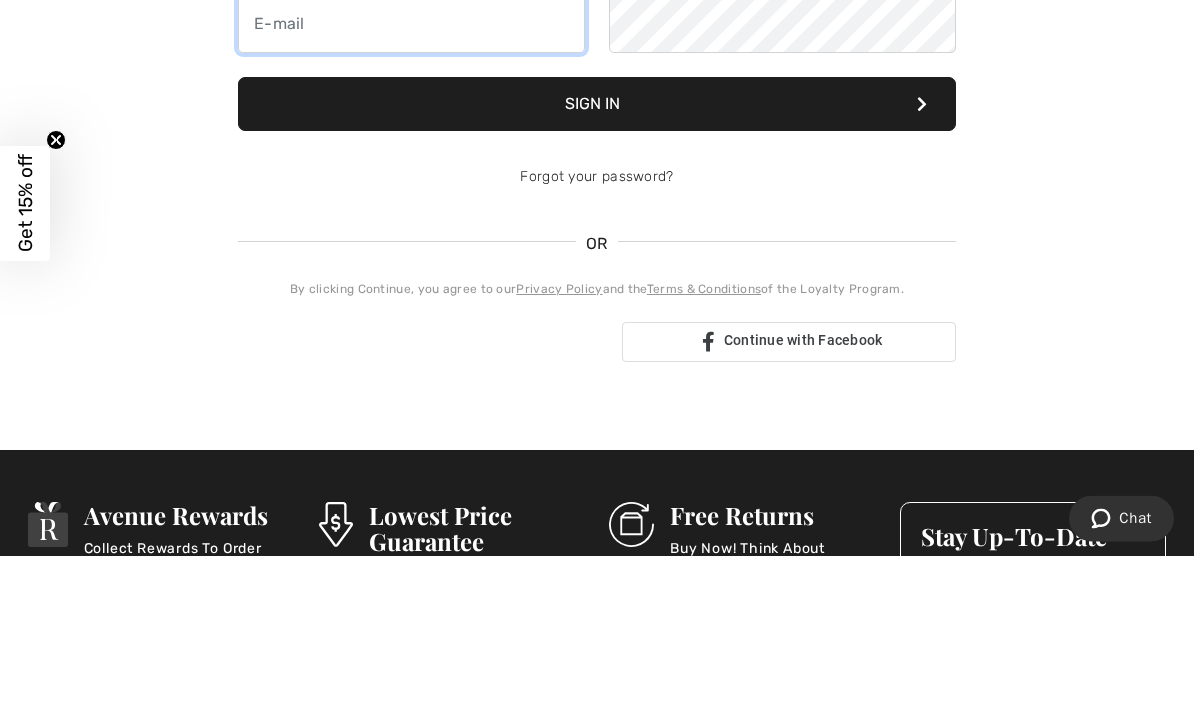 type on "wiersema.kim@gmail.com" 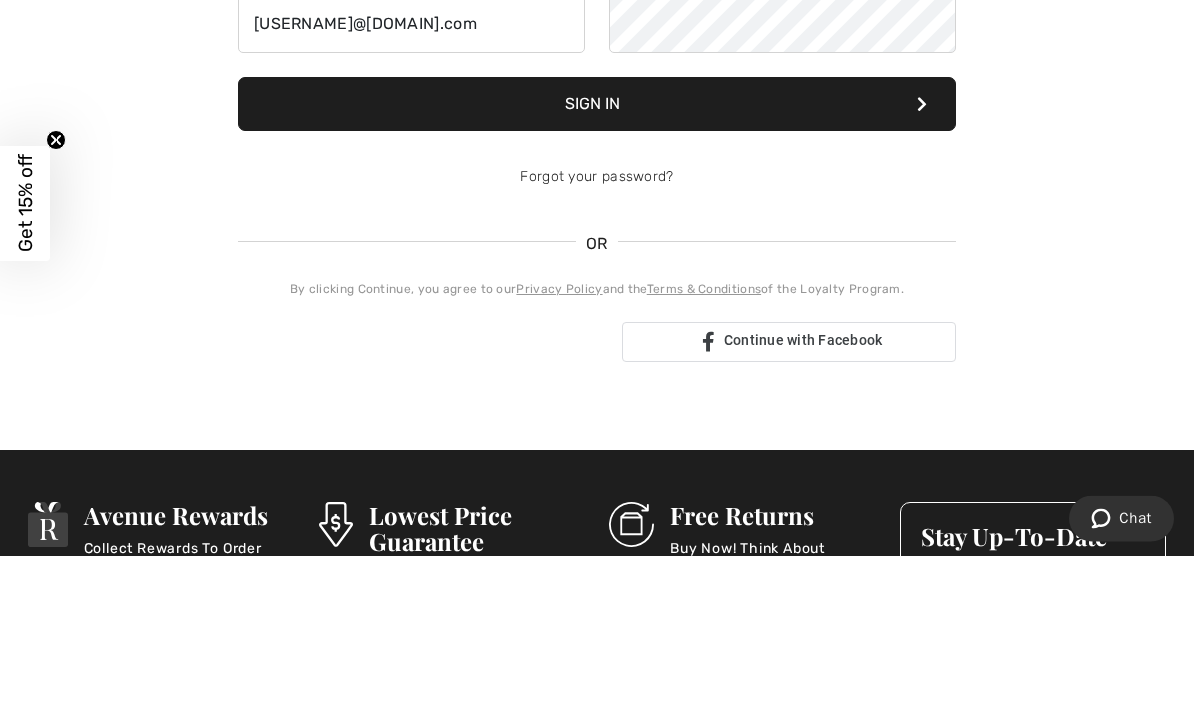 click on "Sign In" at bounding box center (597, 253) 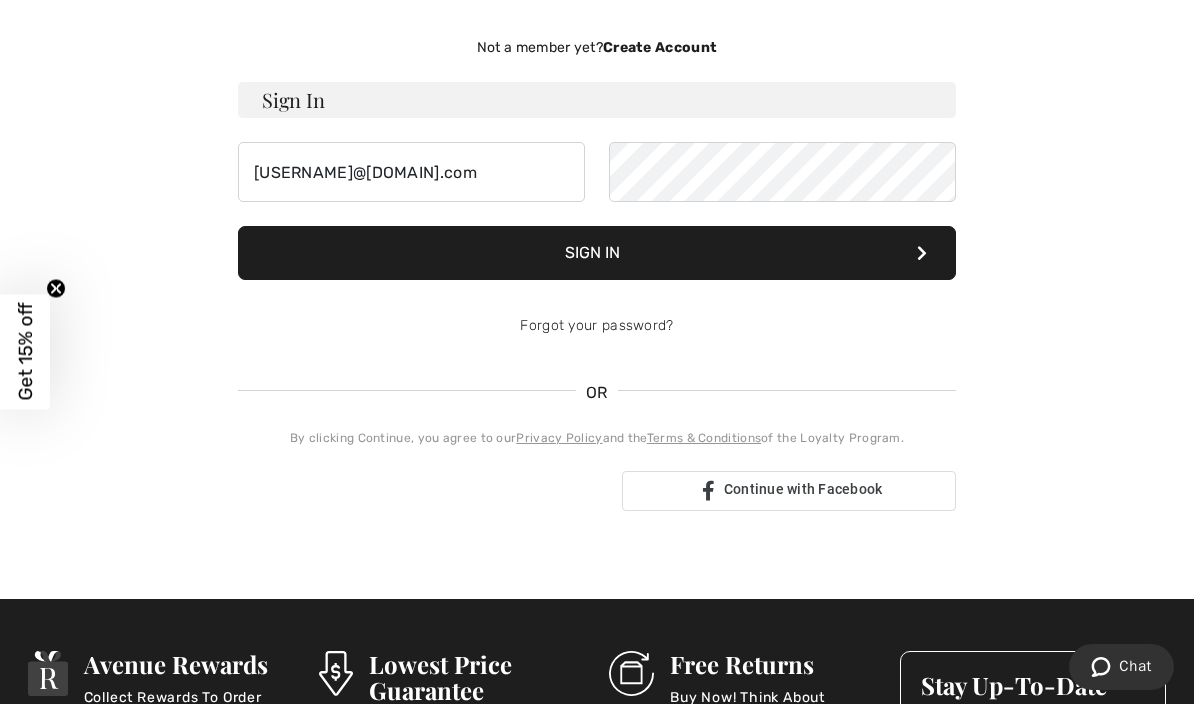 click on "Sign In" at bounding box center (597, 253) 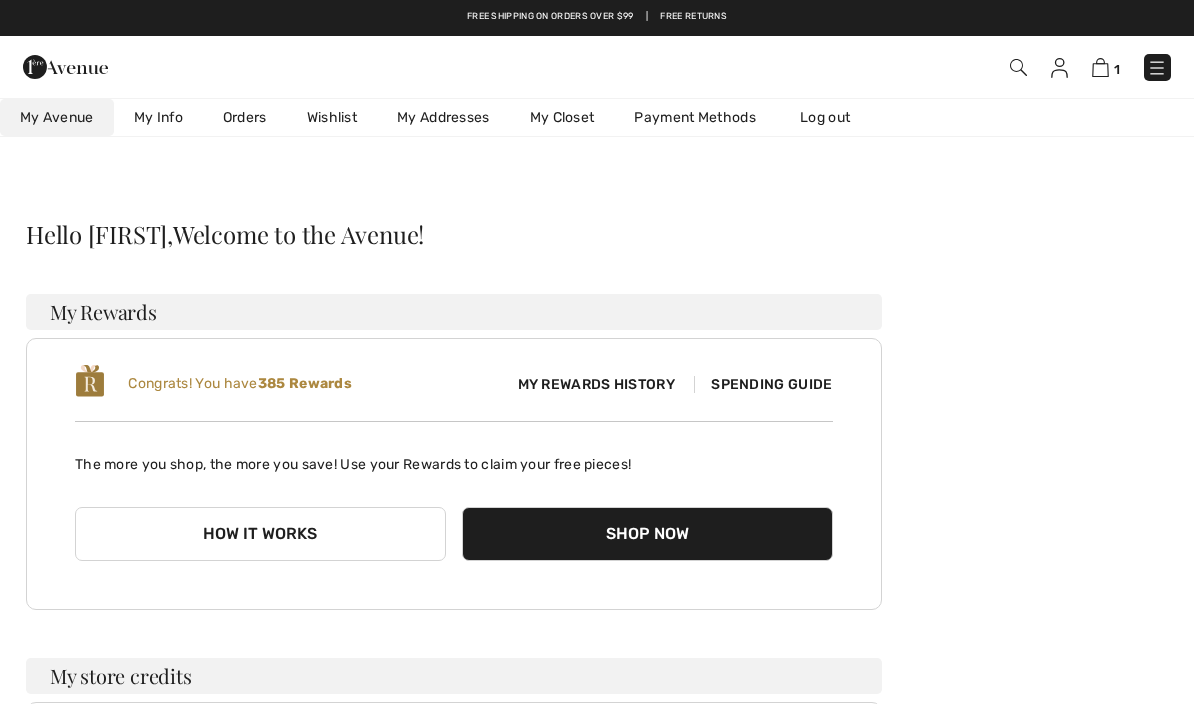 scroll, scrollTop: 0, scrollLeft: 0, axis: both 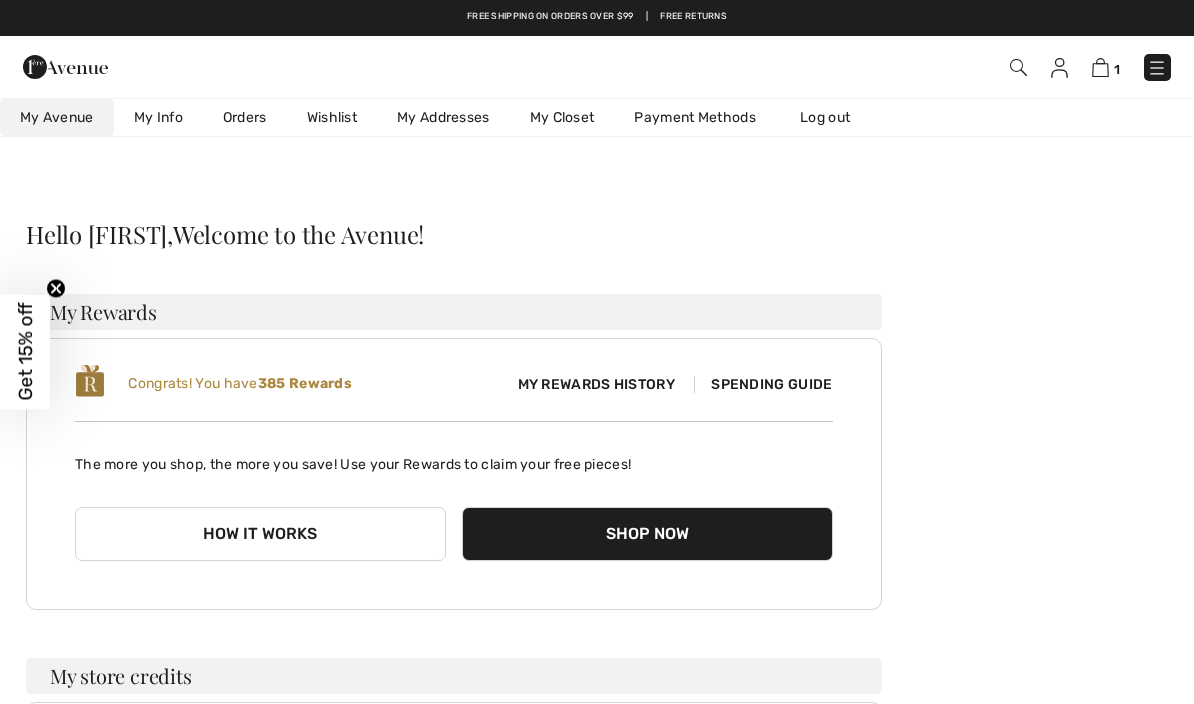 click on "Orders" at bounding box center [245, 117] 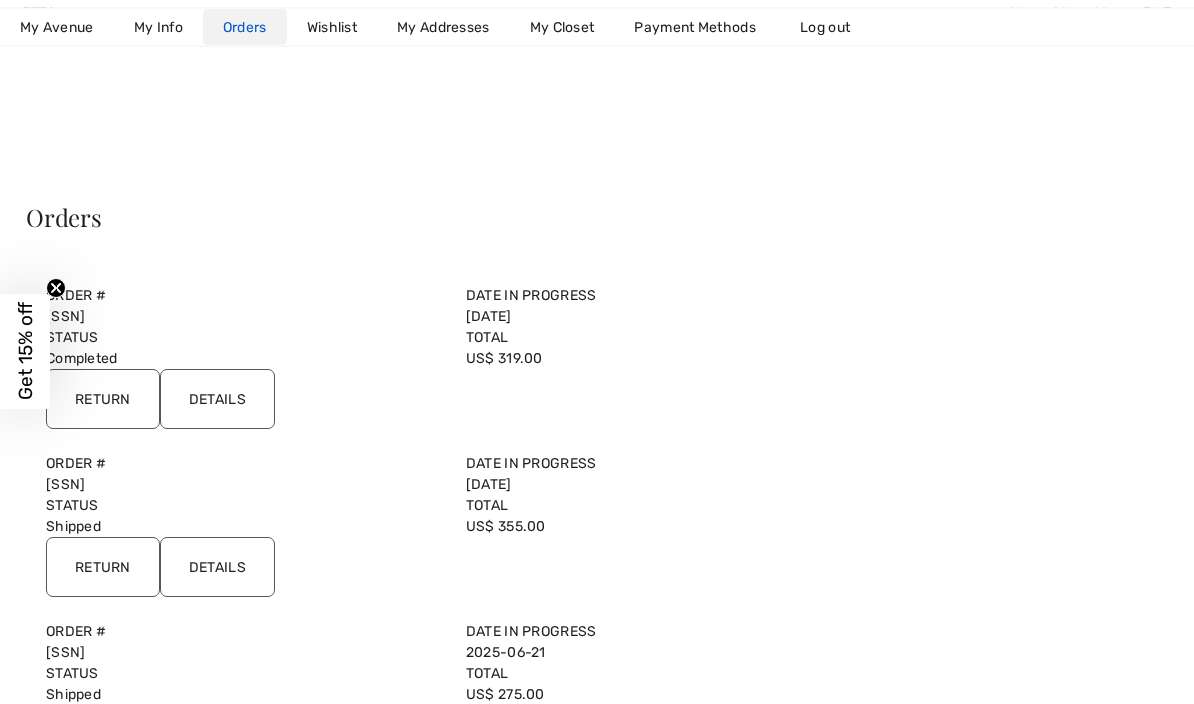 scroll, scrollTop: 17, scrollLeft: 0, axis: vertical 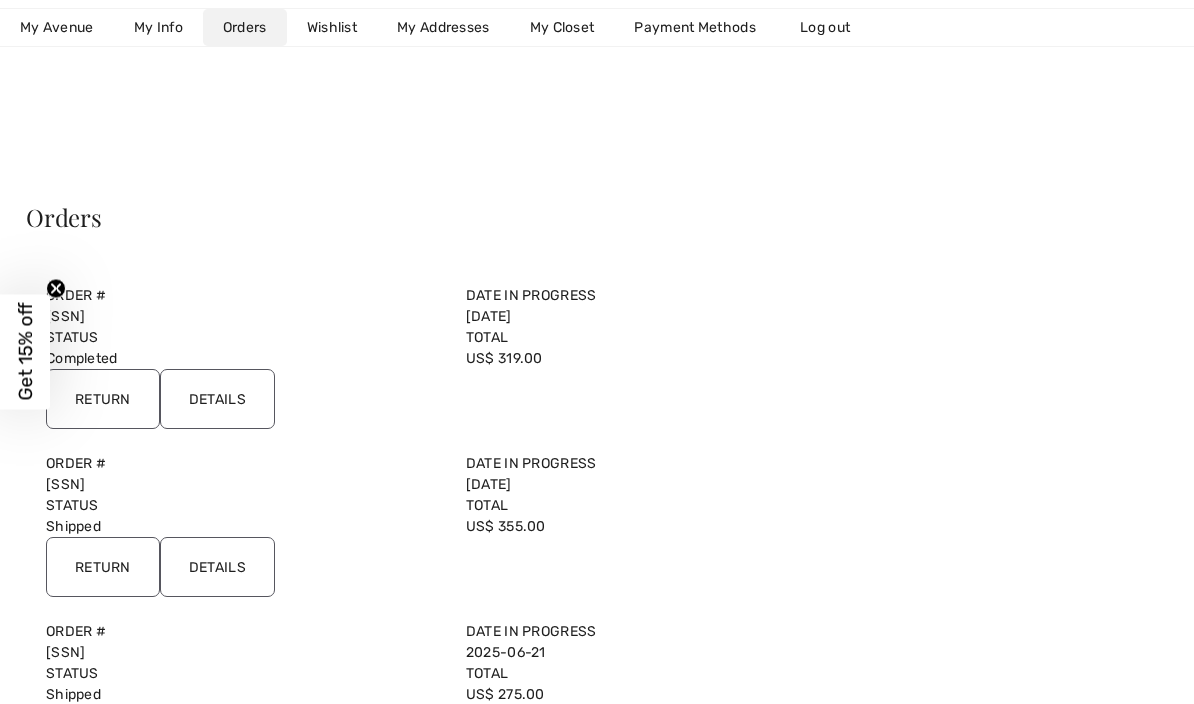 click on "My Closet" at bounding box center [562, 27] 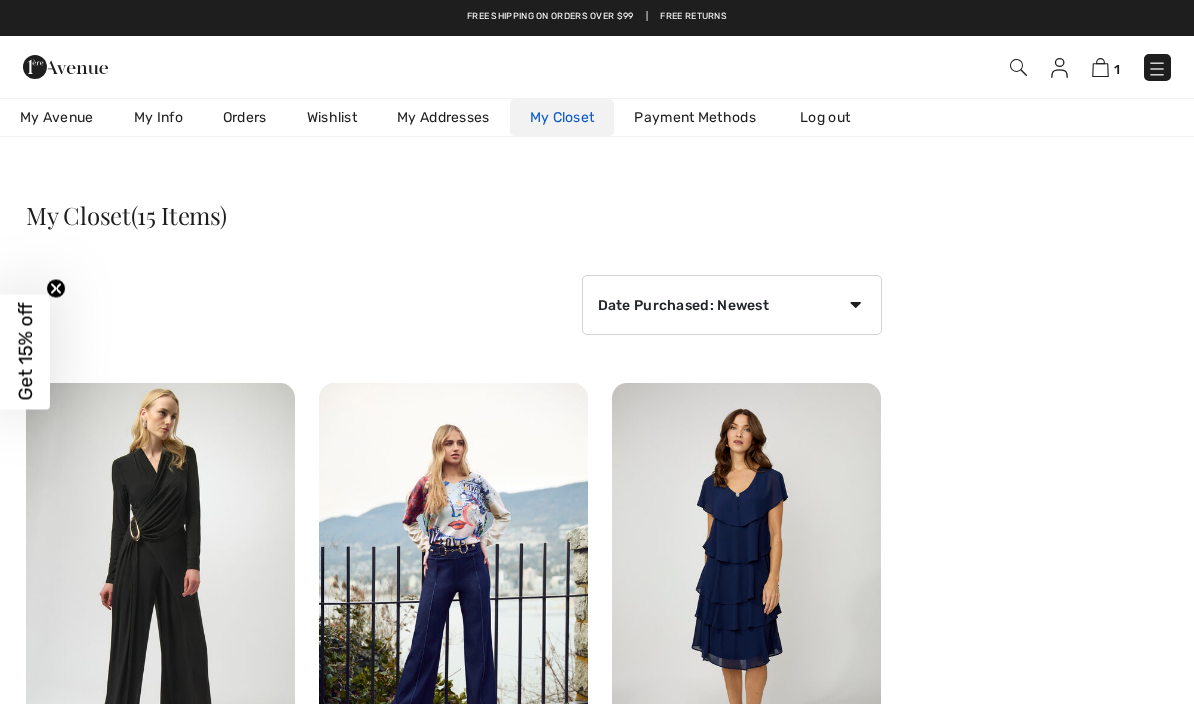 scroll, scrollTop: 0, scrollLeft: 0, axis: both 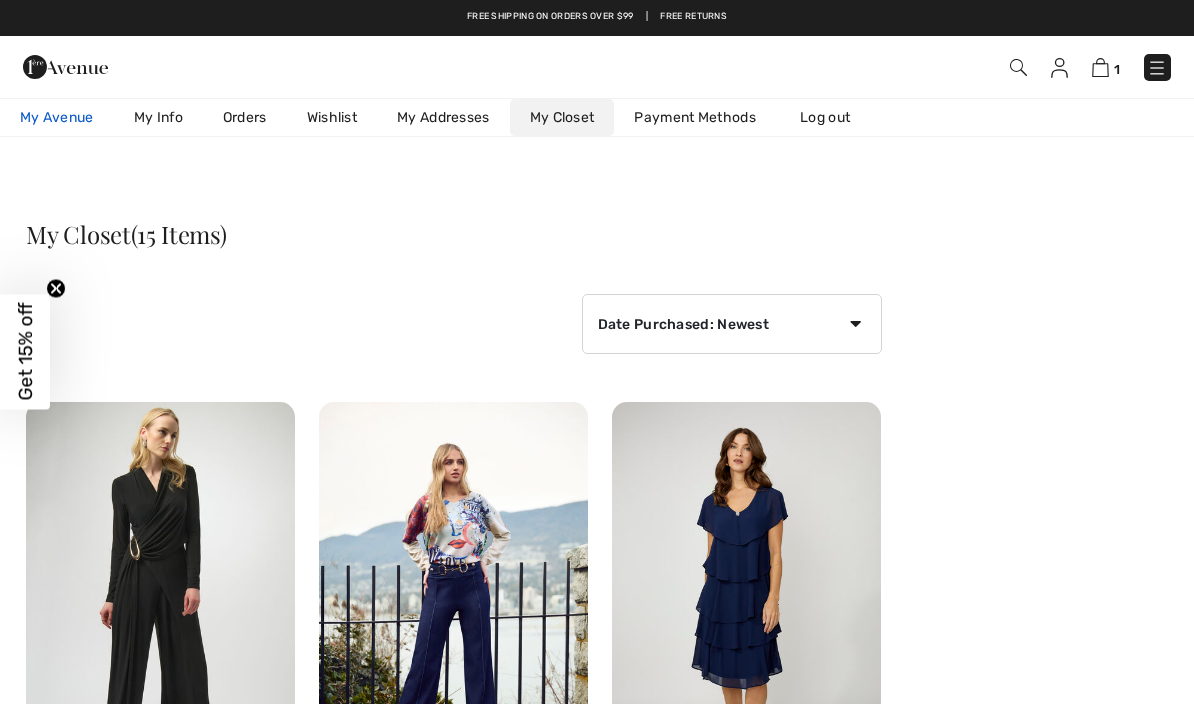 click on "My Avenue 385 Reward points" at bounding box center [57, 117] 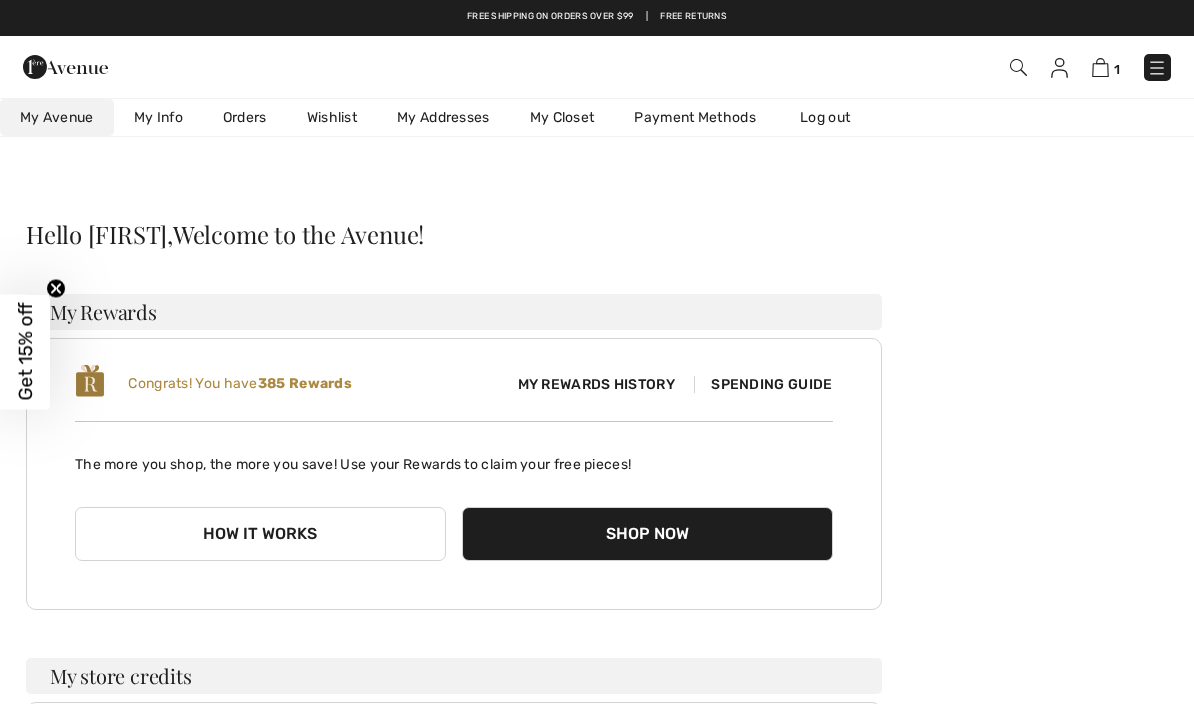 click at bounding box center [1157, 68] 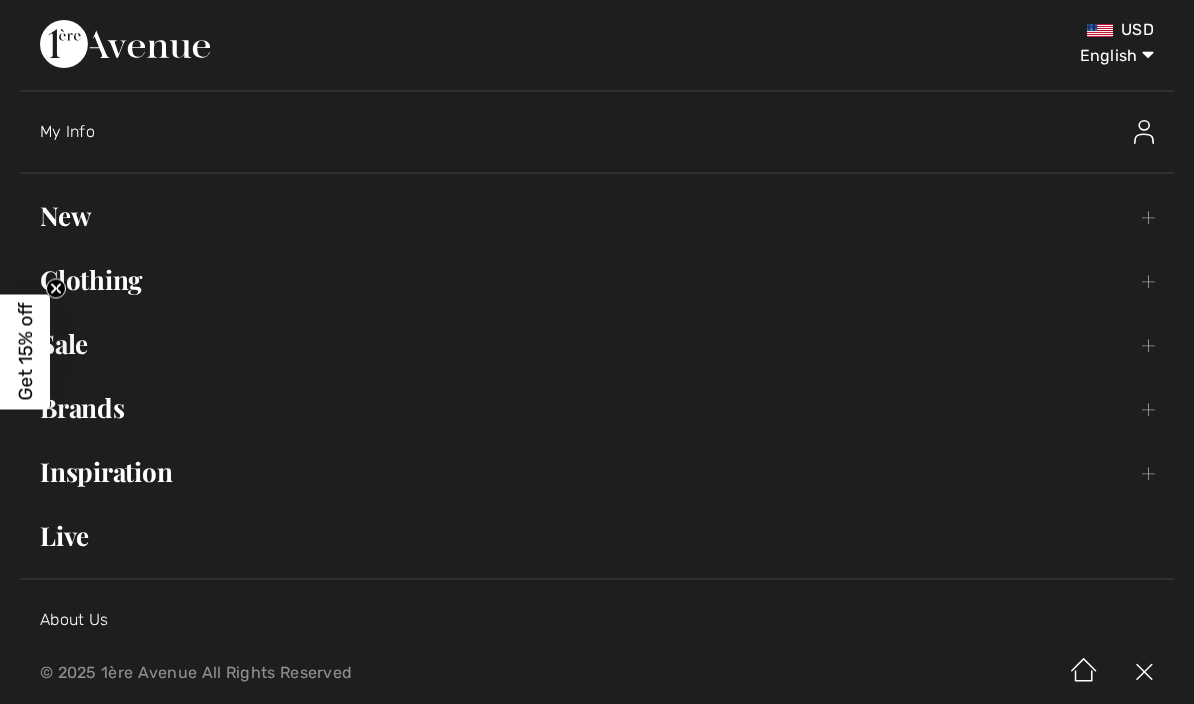 click on "New Toggle submenu" at bounding box center (597, 216) 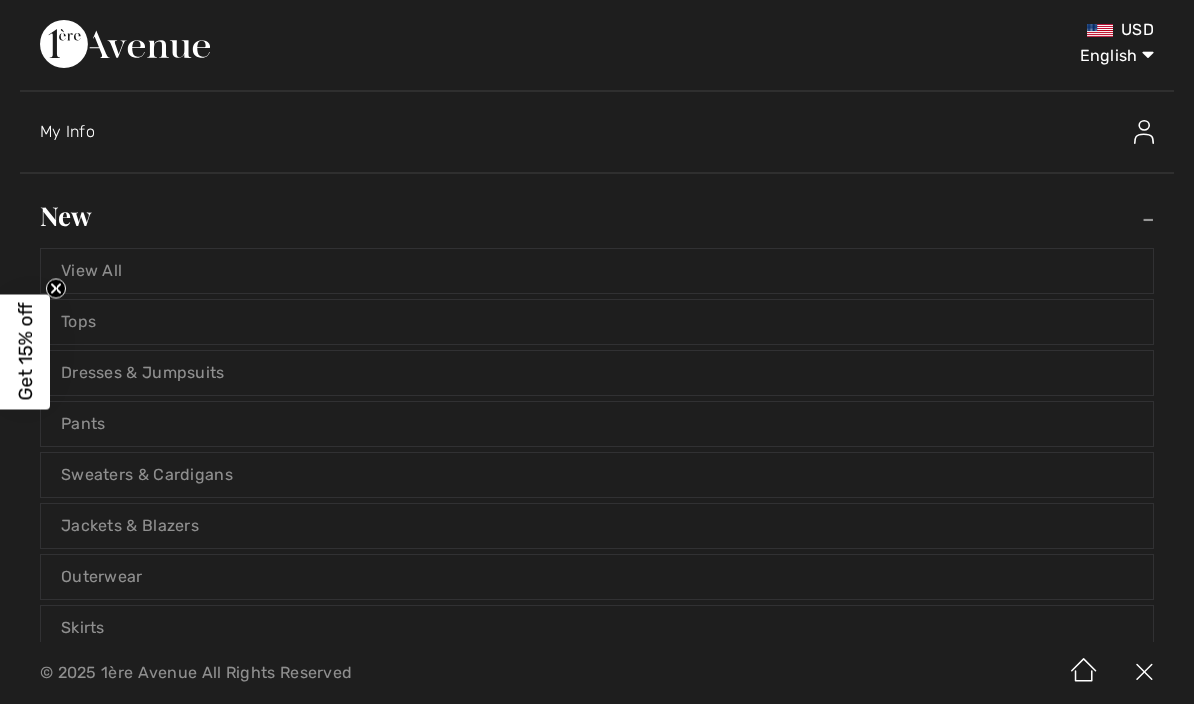 click on "Dresses & Jumpsuits" at bounding box center [597, 373] 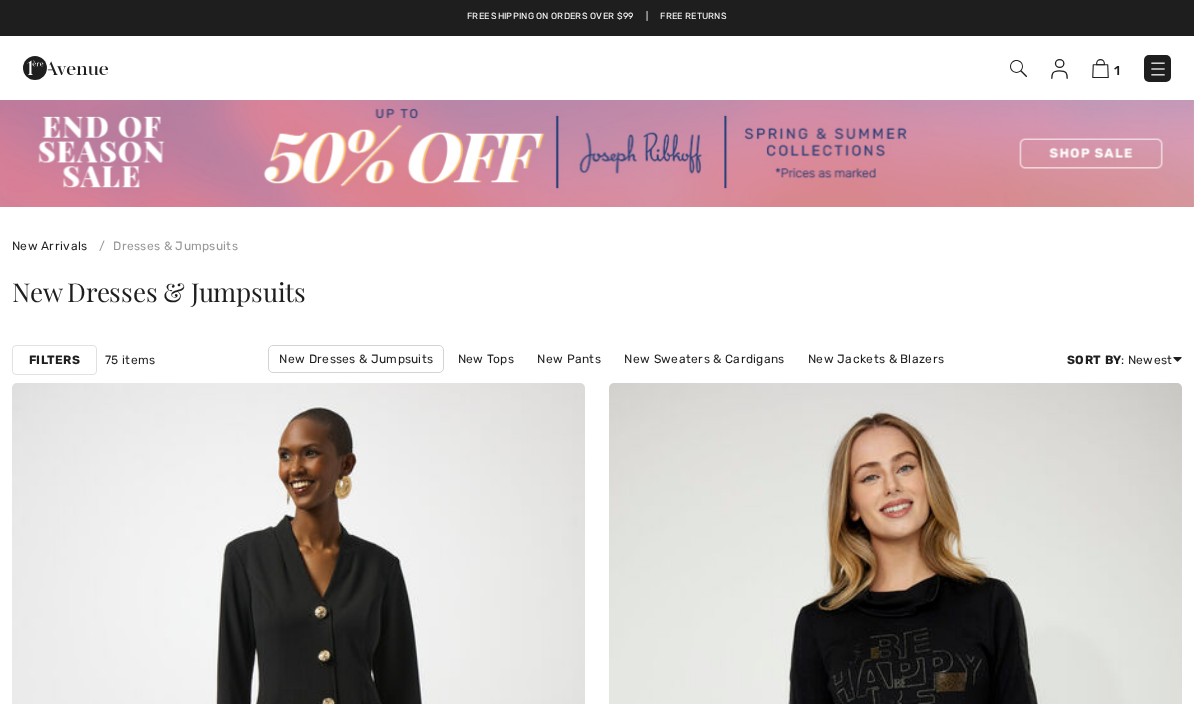 scroll, scrollTop: 0, scrollLeft: 0, axis: both 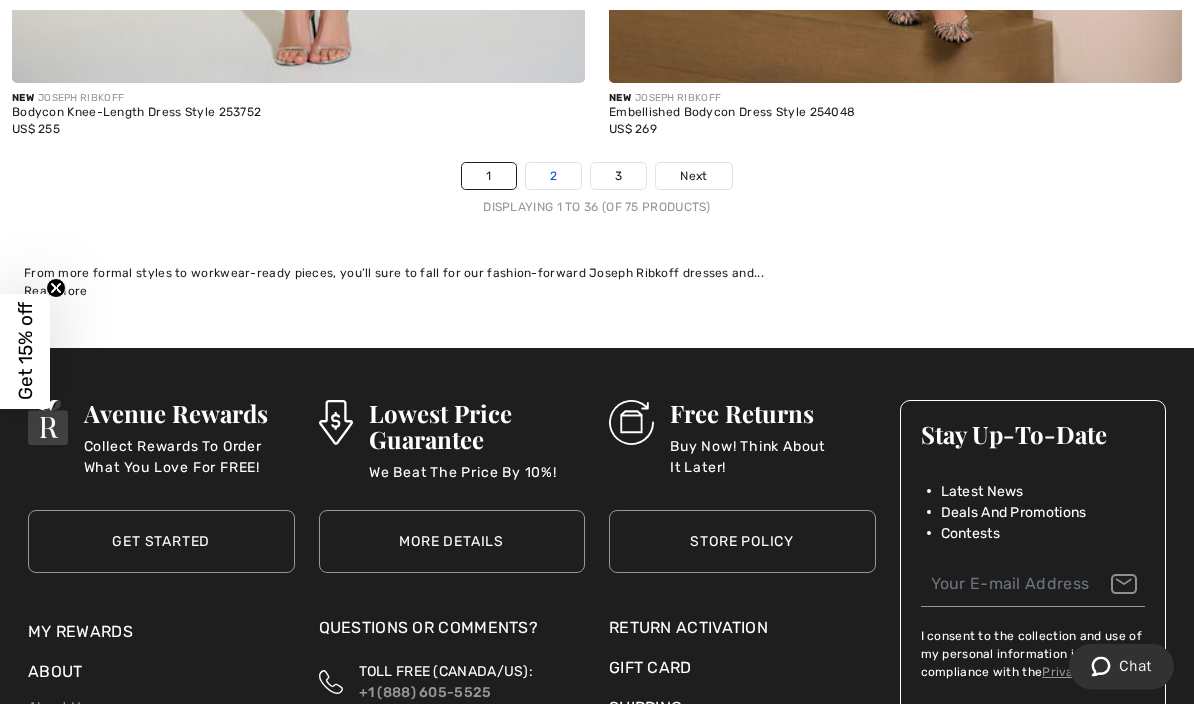 click on "2" at bounding box center [553, 177] 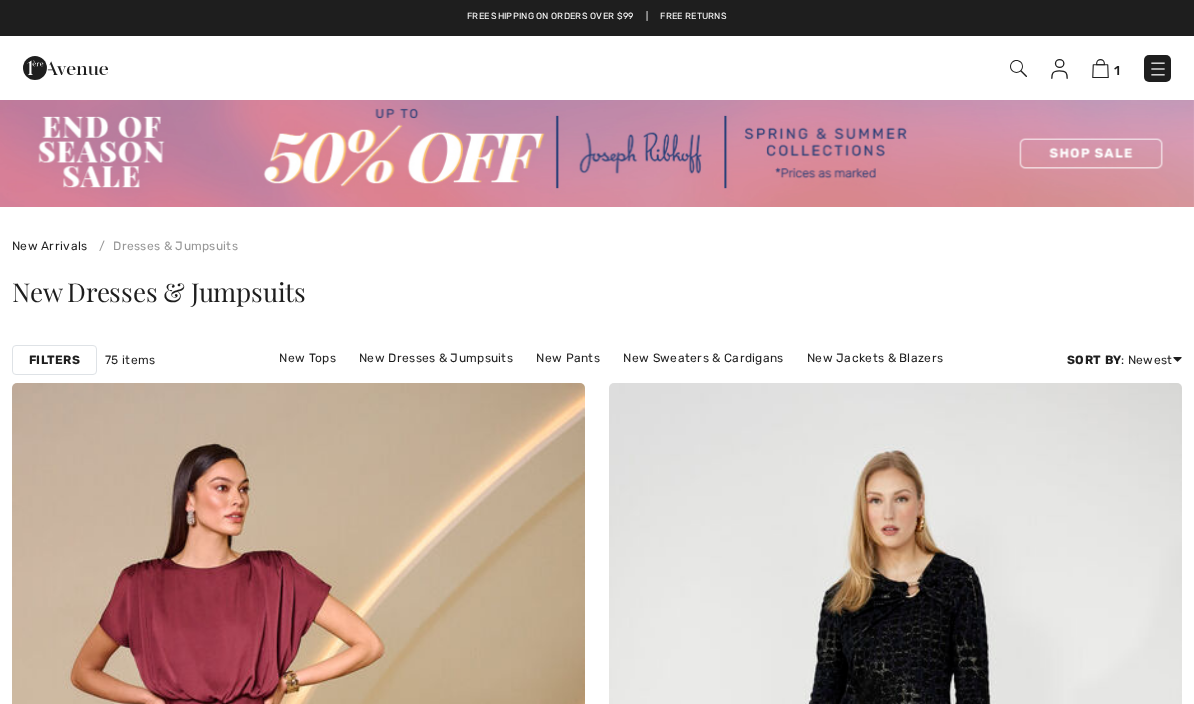 scroll, scrollTop: 33, scrollLeft: 0, axis: vertical 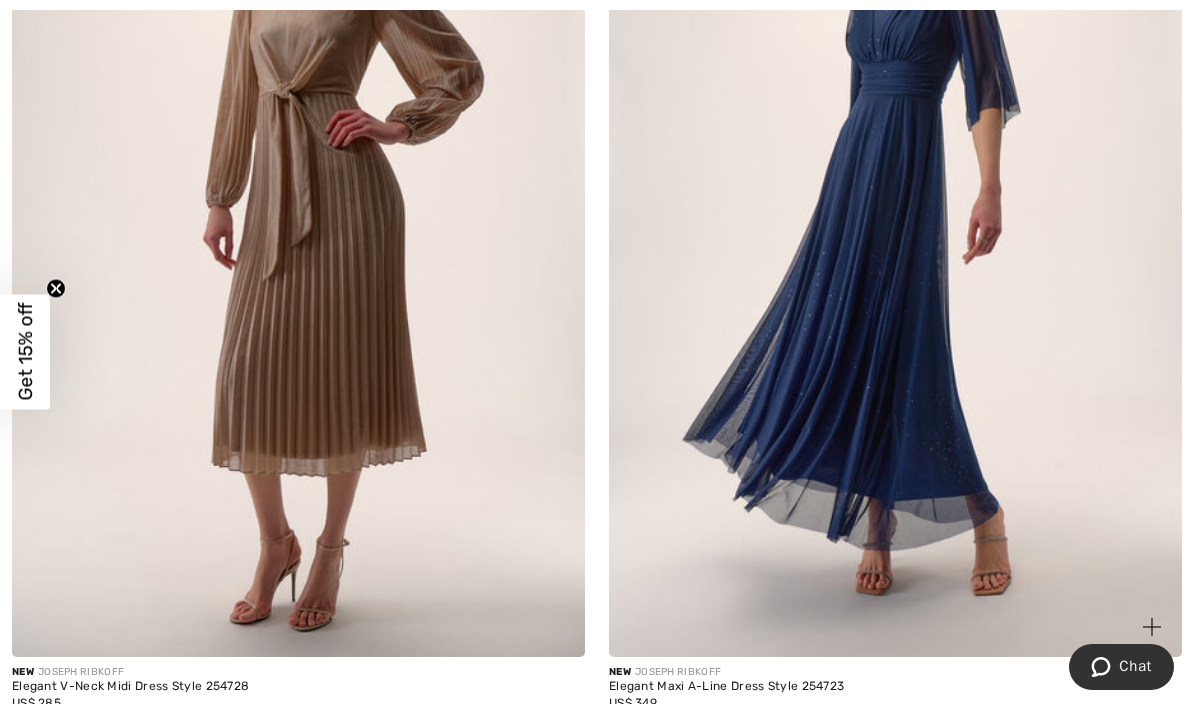 click at bounding box center (895, 228) 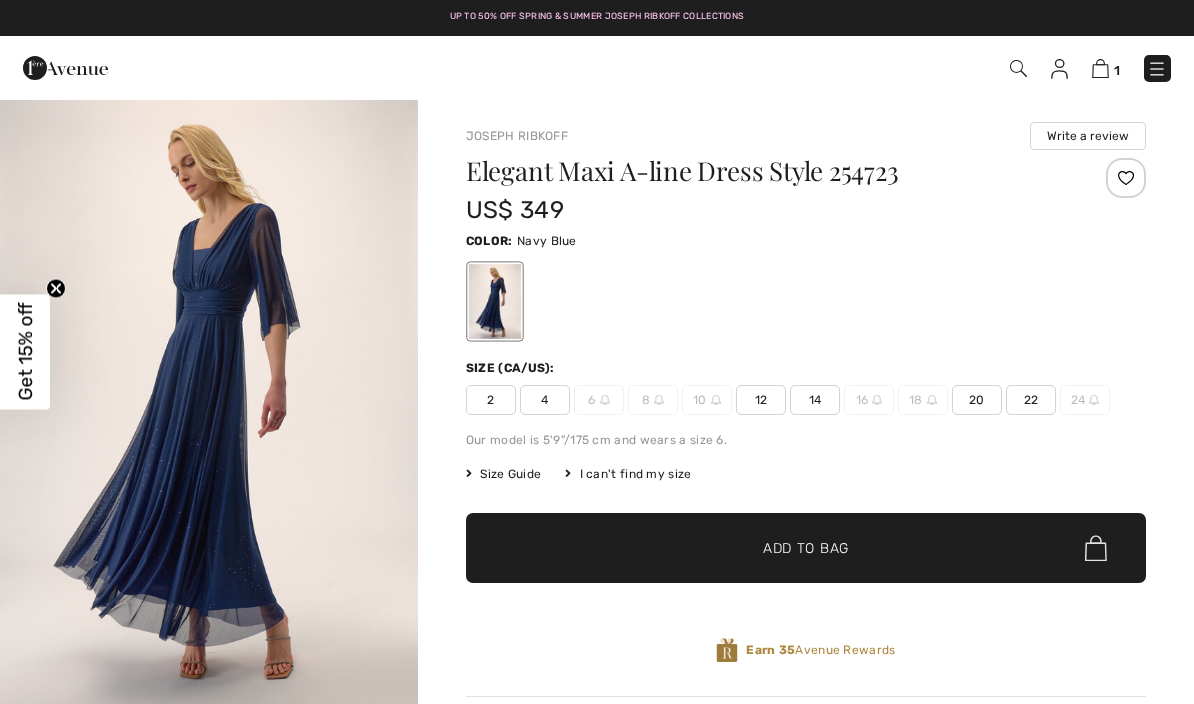 scroll, scrollTop: 0, scrollLeft: 0, axis: both 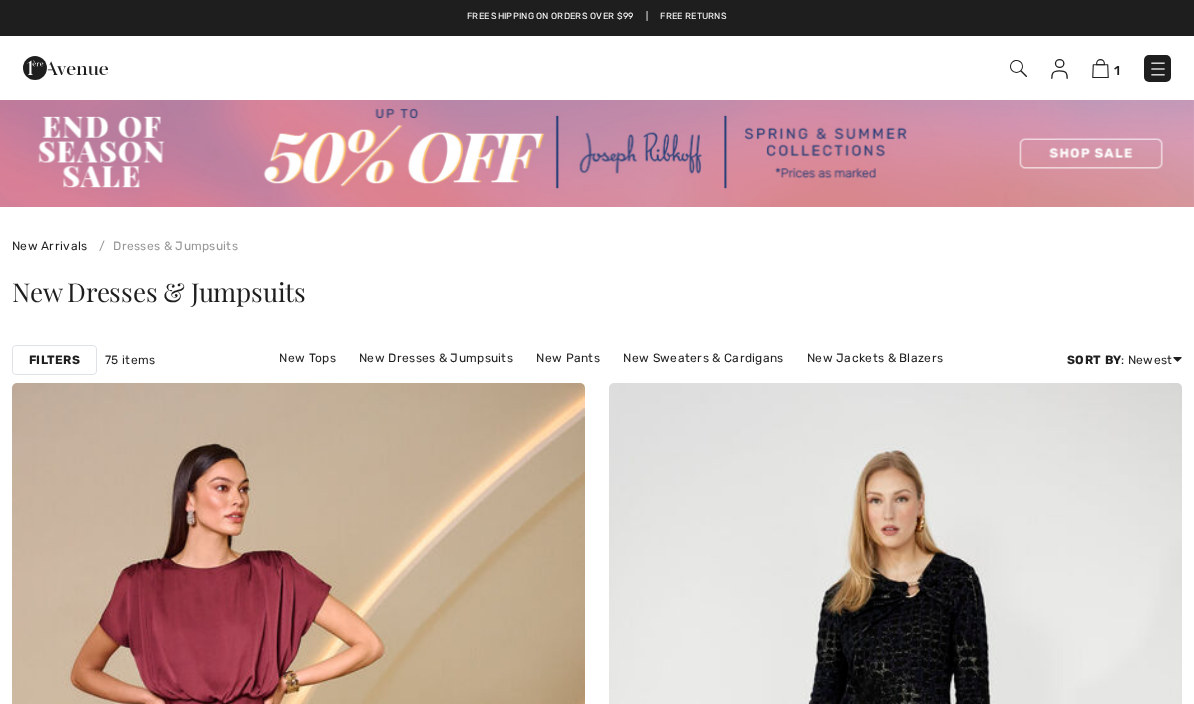 checkbox on "true" 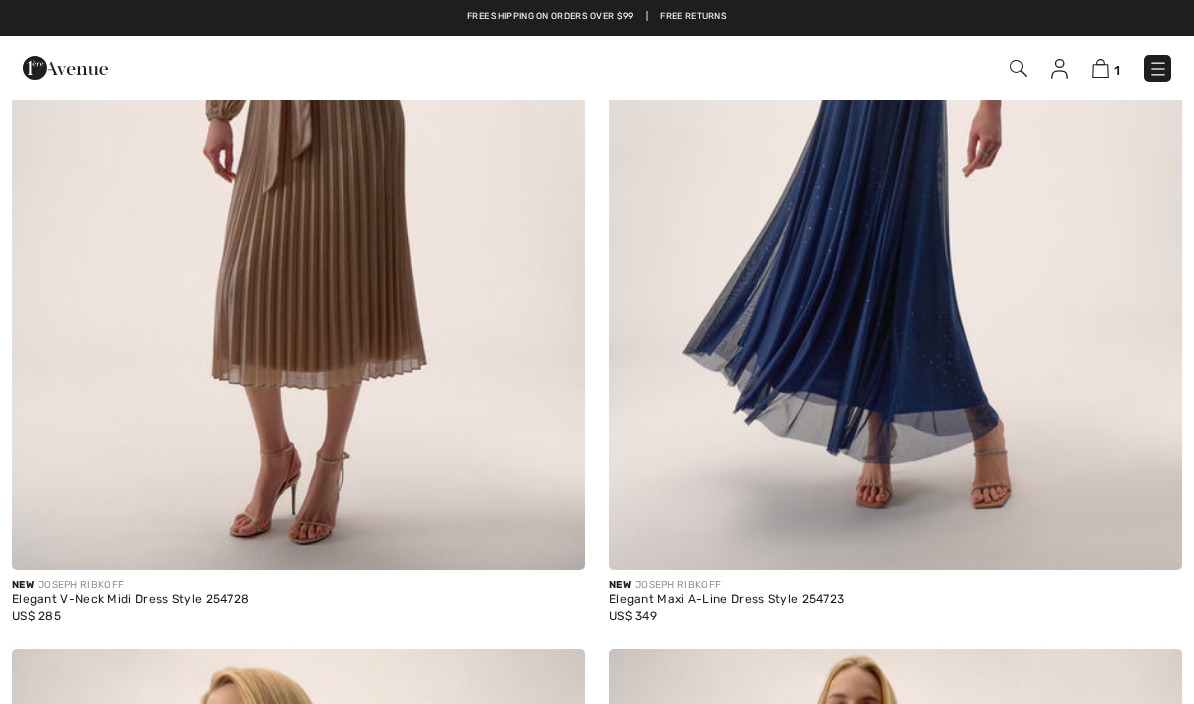 scroll, scrollTop: 0, scrollLeft: 0, axis: both 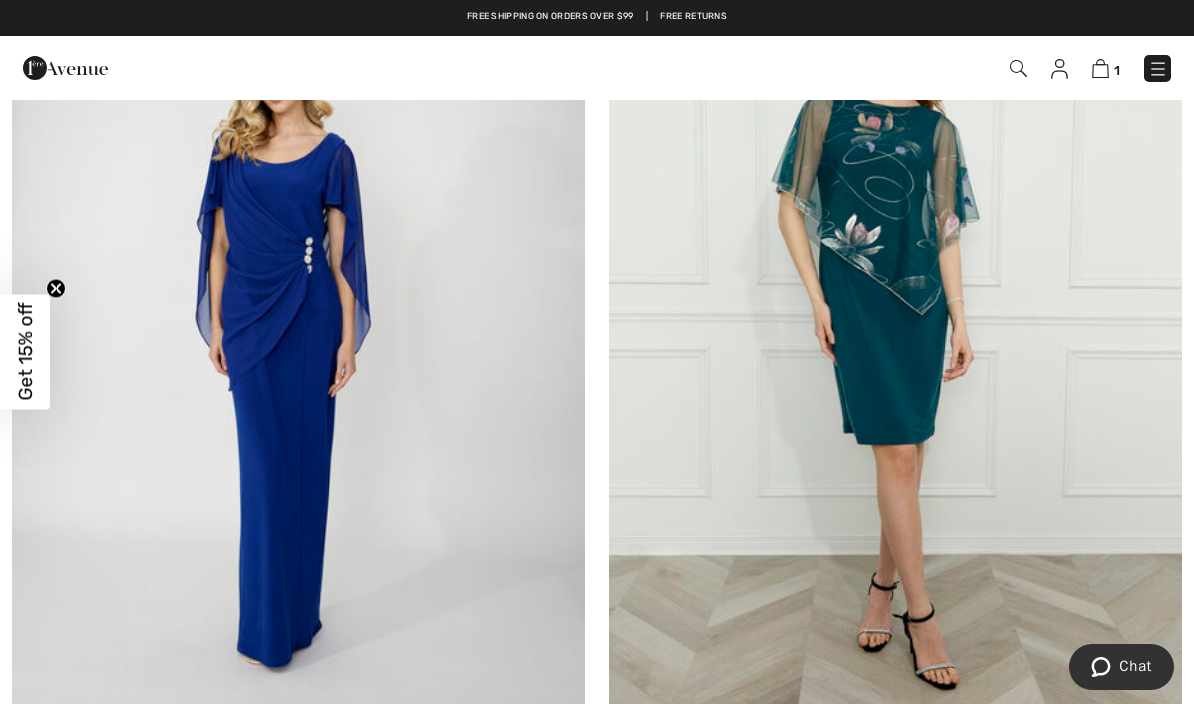 click at bounding box center [298, 332] 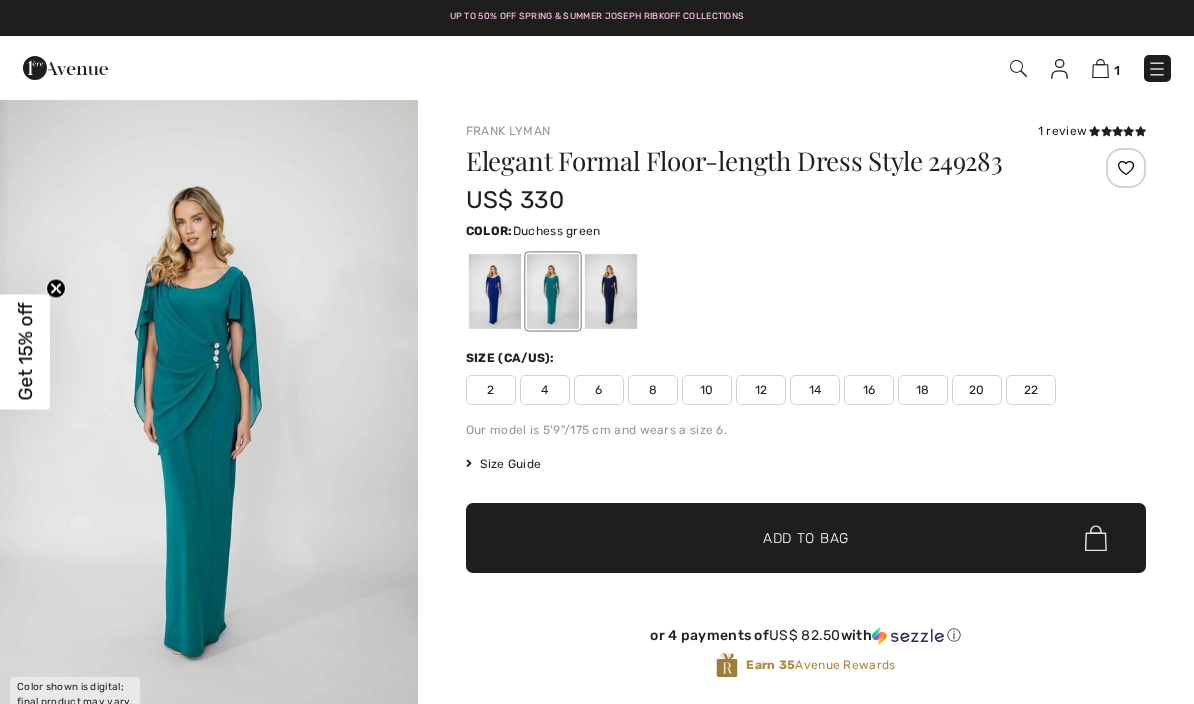 scroll, scrollTop: 0, scrollLeft: 0, axis: both 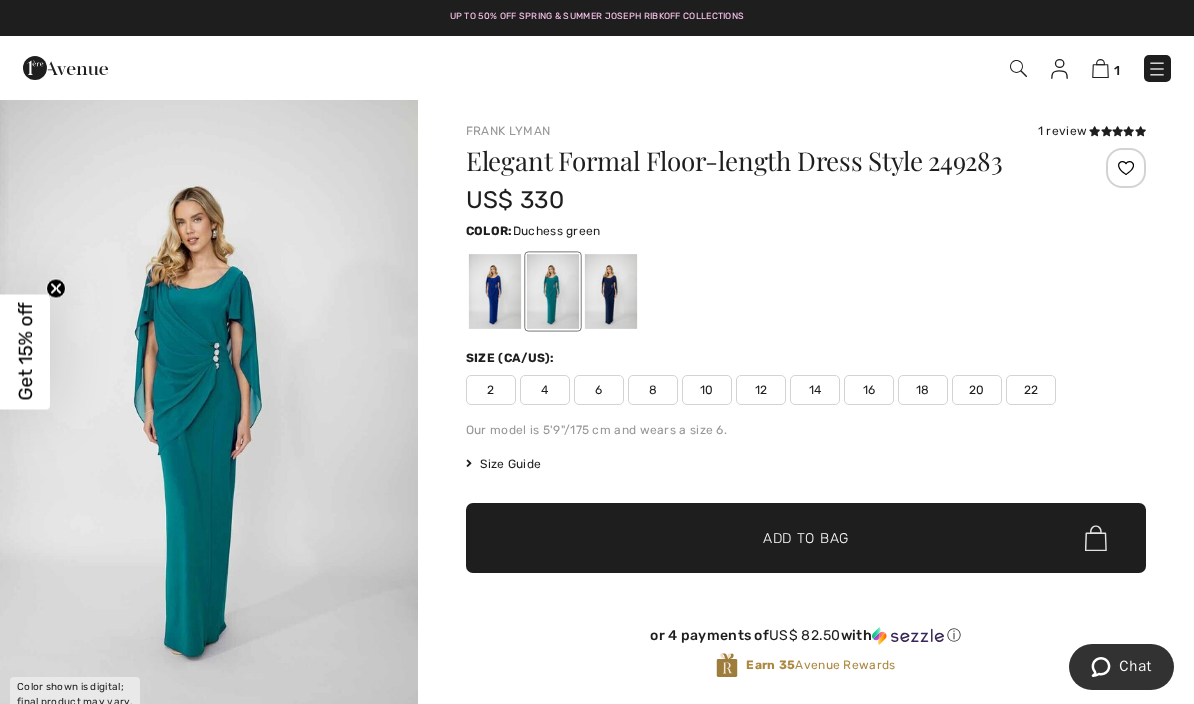 click at bounding box center [495, 291] 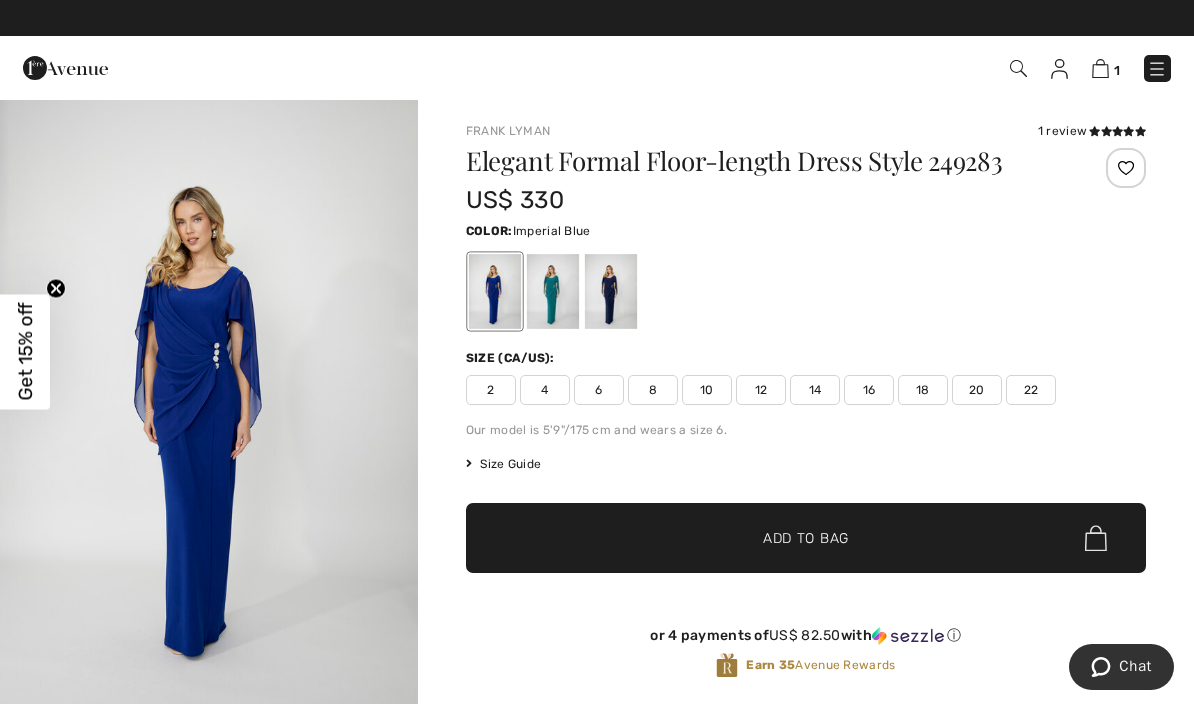 click at bounding box center [209, 411] 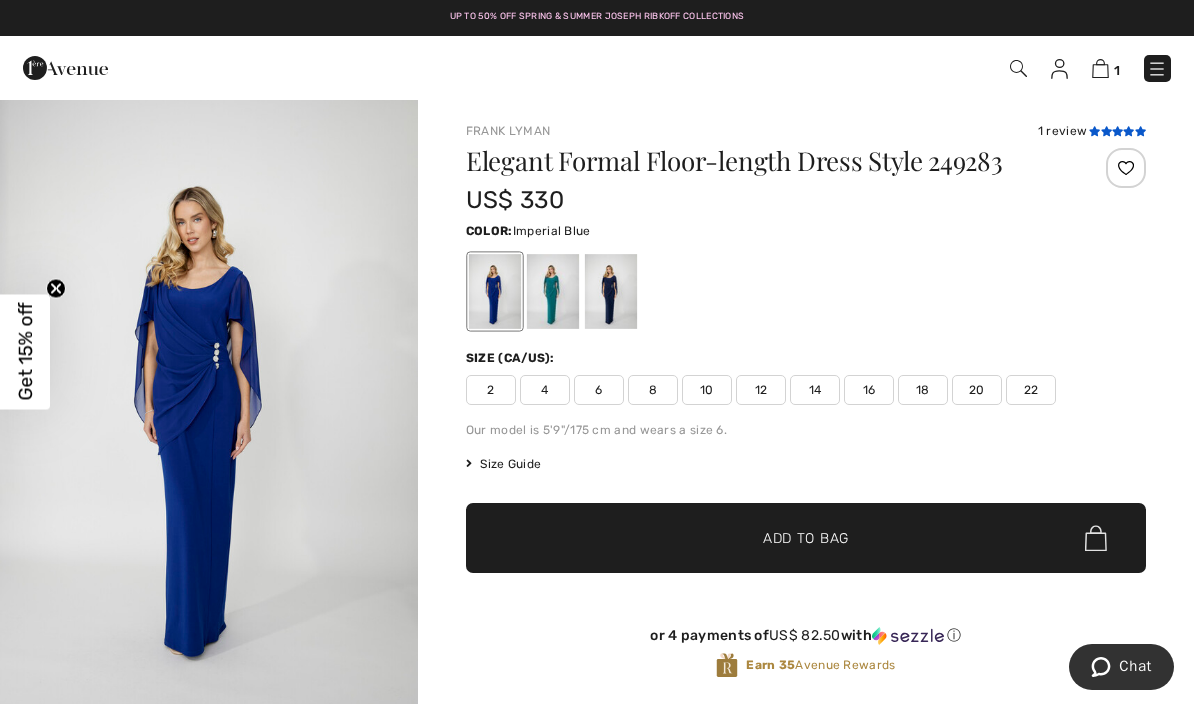 click at bounding box center (1117, 132) 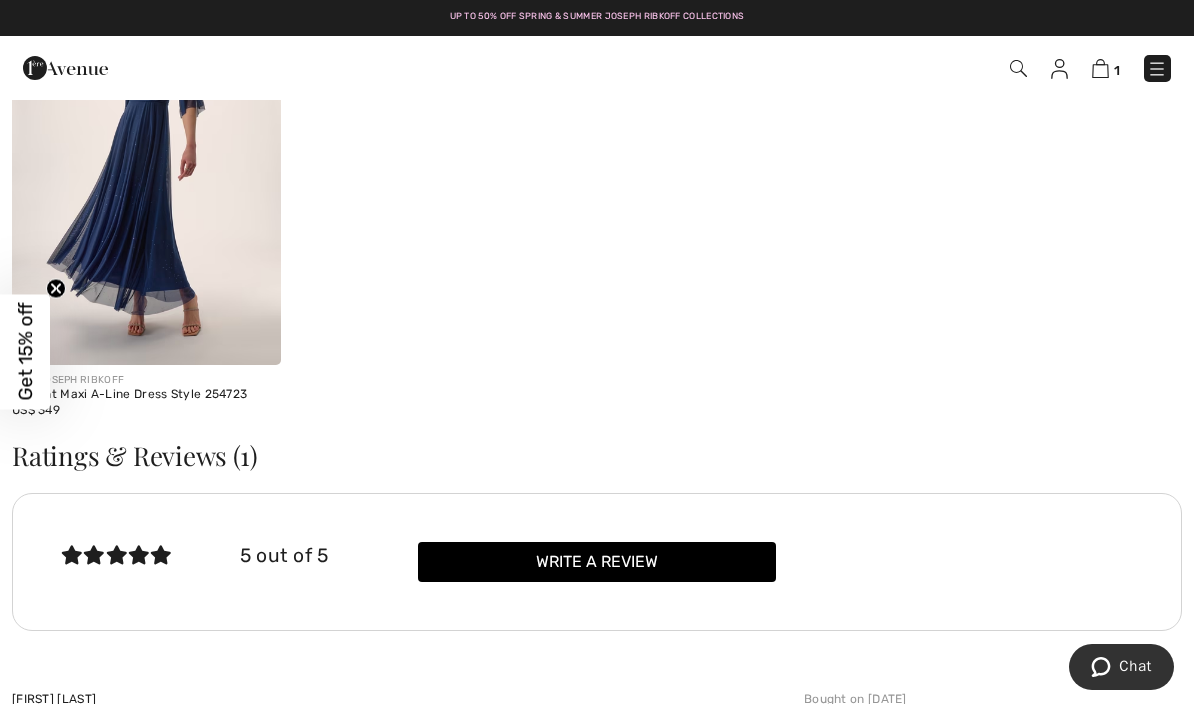 scroll, scrollTop: 2323, scrollLeft: 0, axis: vertical 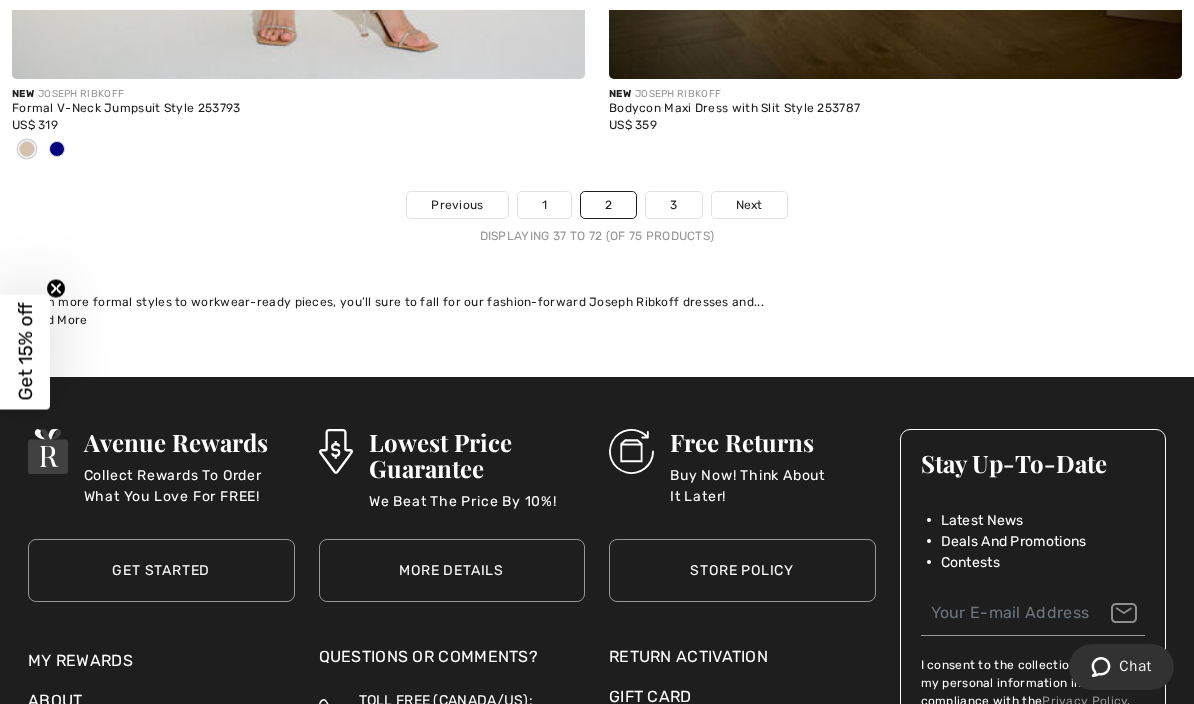 click on "Displaying 37 to 72 (of 75 products)" at bounding box center (597, 236) 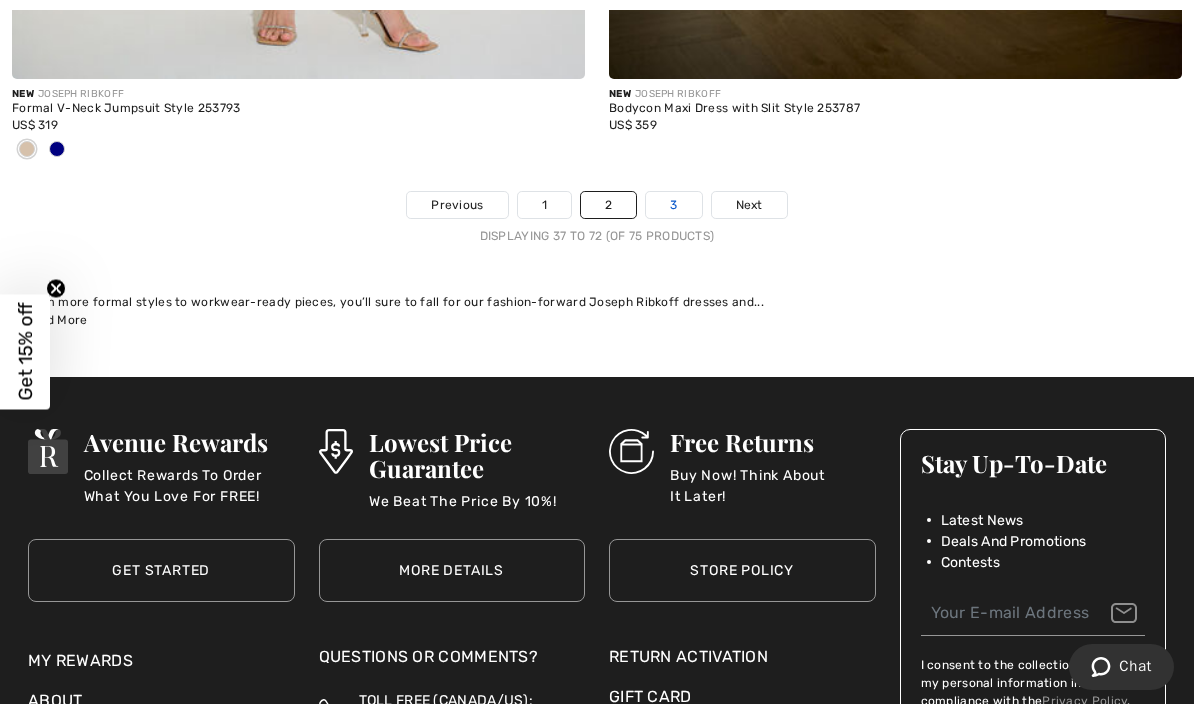 click on "3" at bounding box center (673, 205) 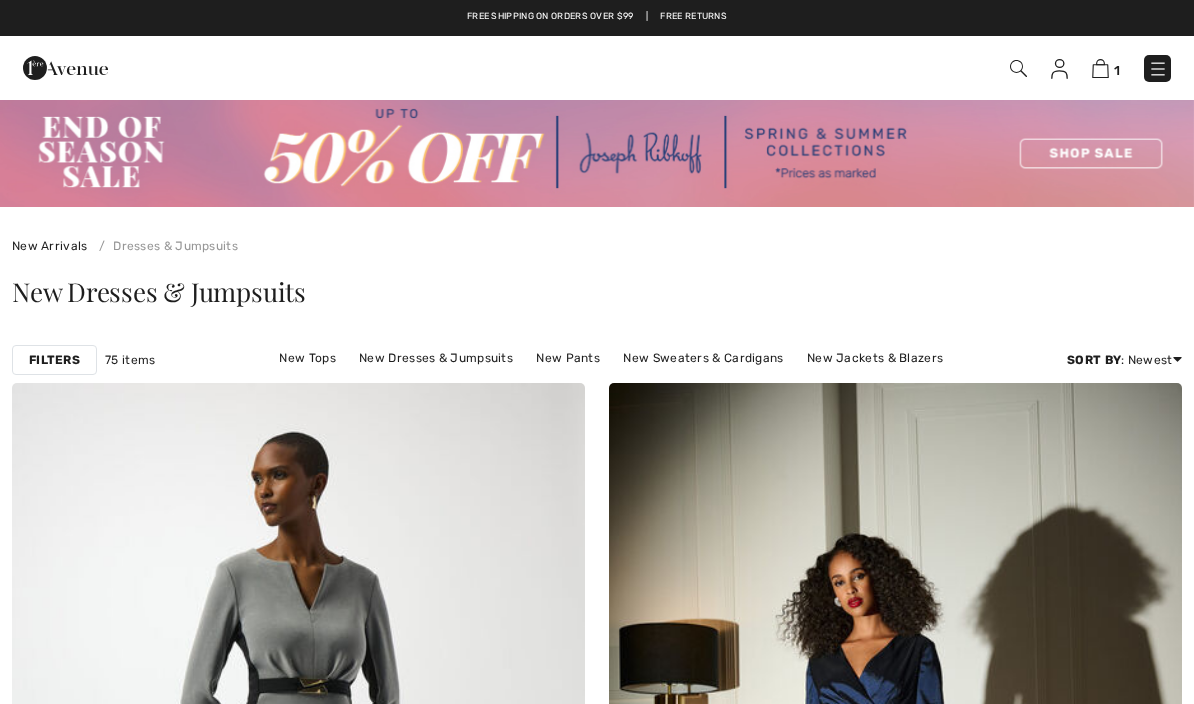 scroll, scrollTop: 0, scrollLeft: 0, axis: both 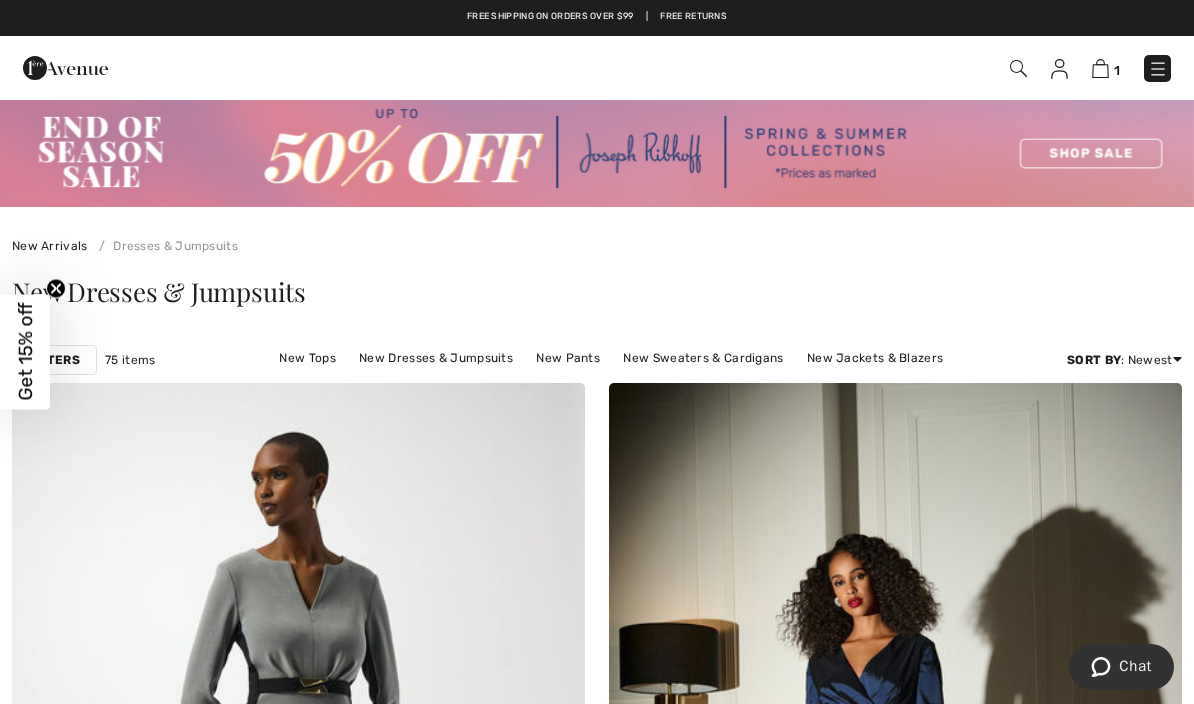 click on "Dresses & Jumpsuits" at bounding box center [164, 246] 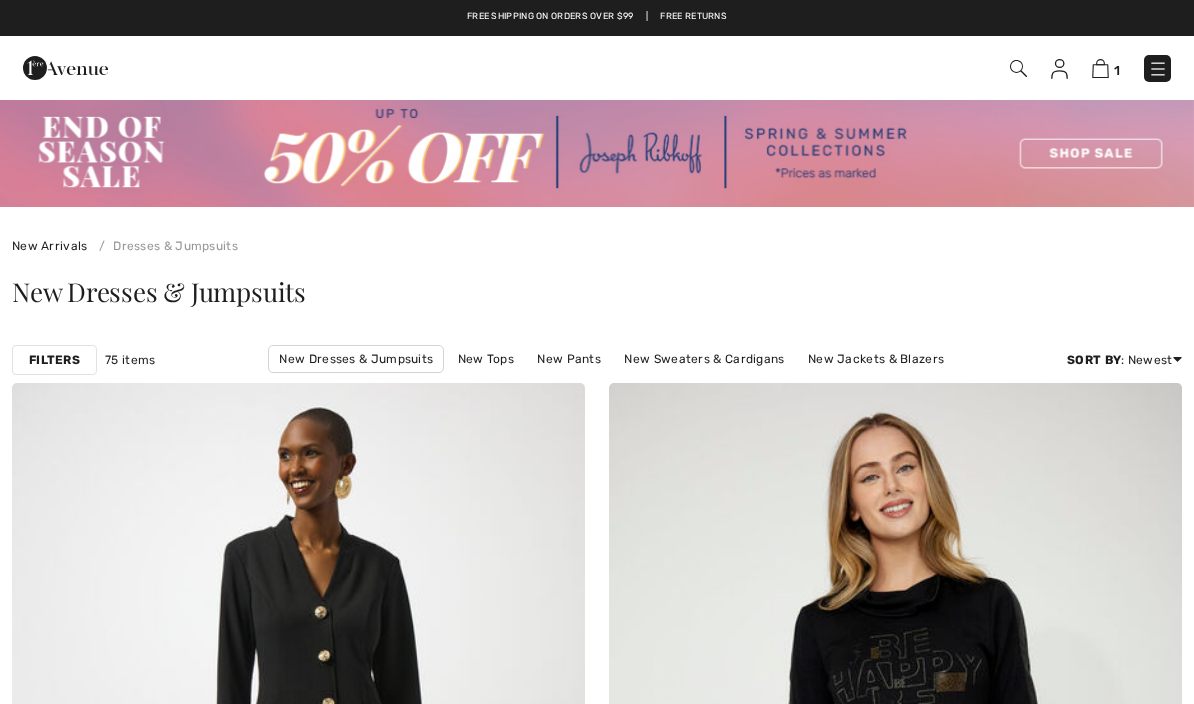 scroll, scrollTop: 0, scrollLeft: 0, axis: both 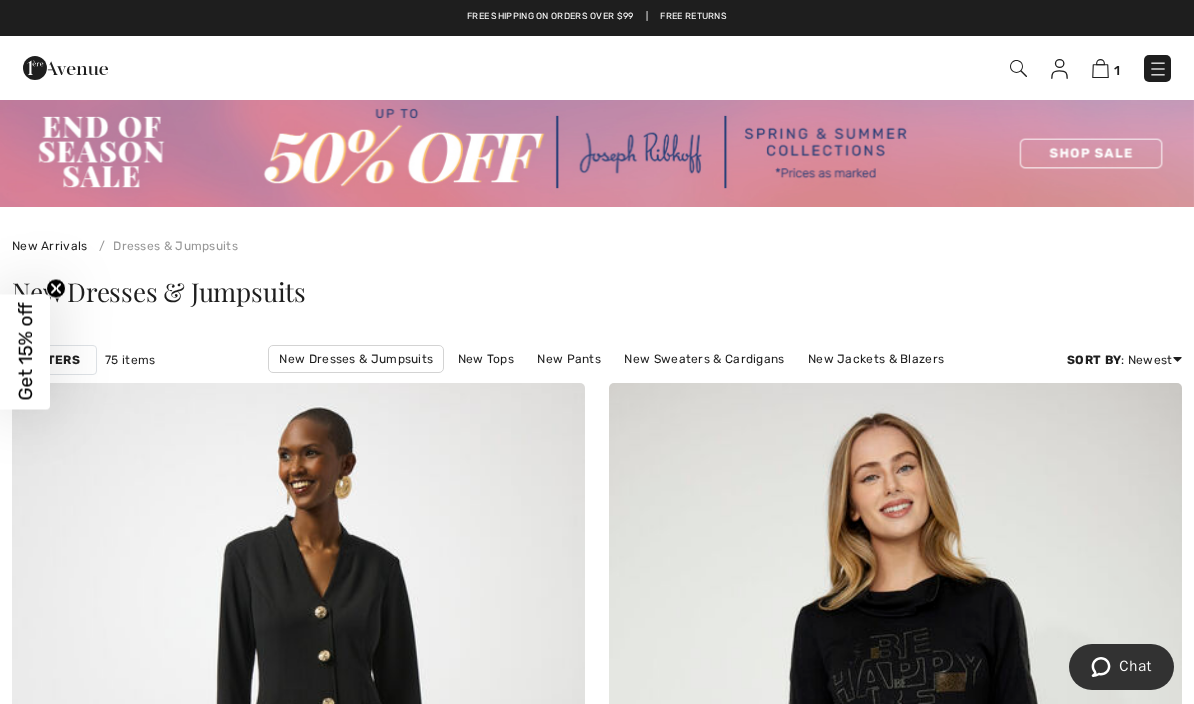 click at bounding box center [1158, 69] 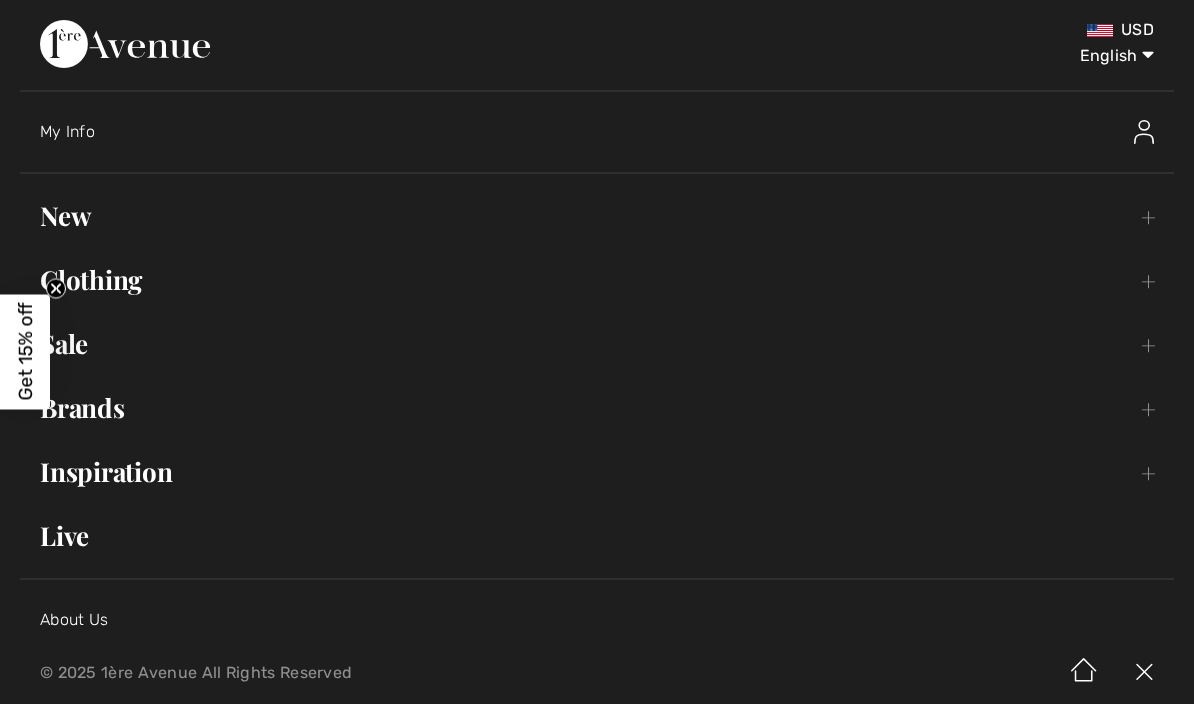 click on "Clothing Toggle submenu" at bounding box center [597, 280] 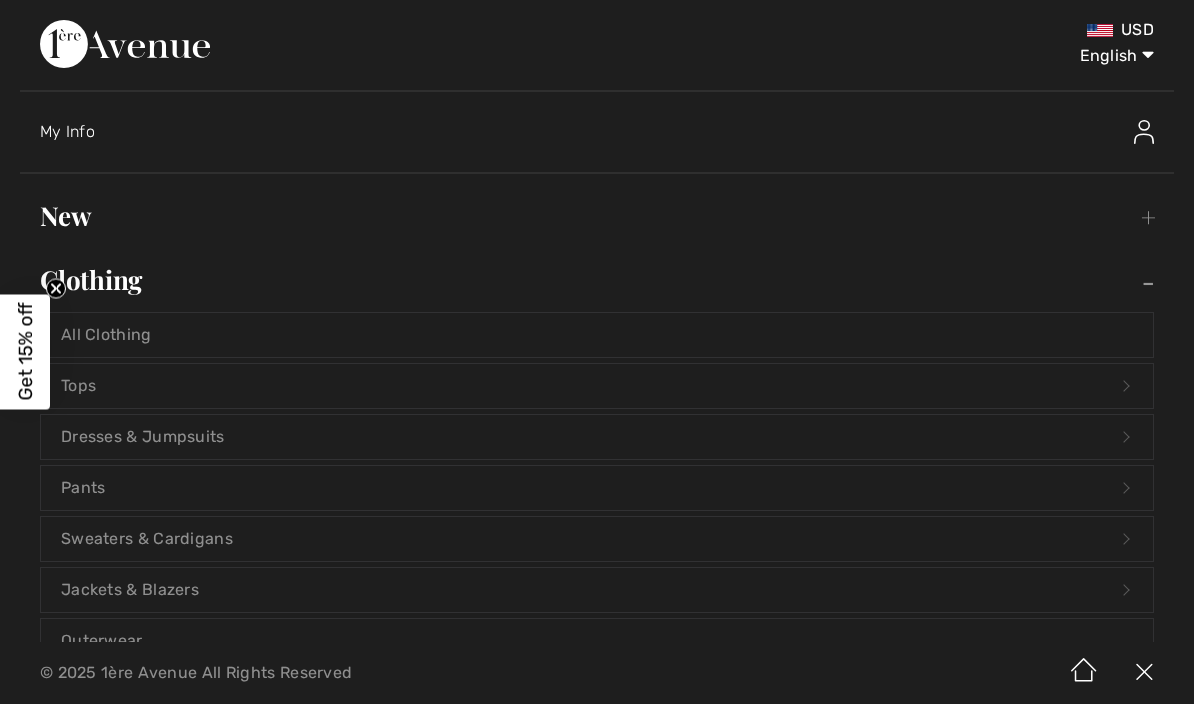 click on "Dresses & Jumpsuits Open submenu" at bounding box center (597, 437) 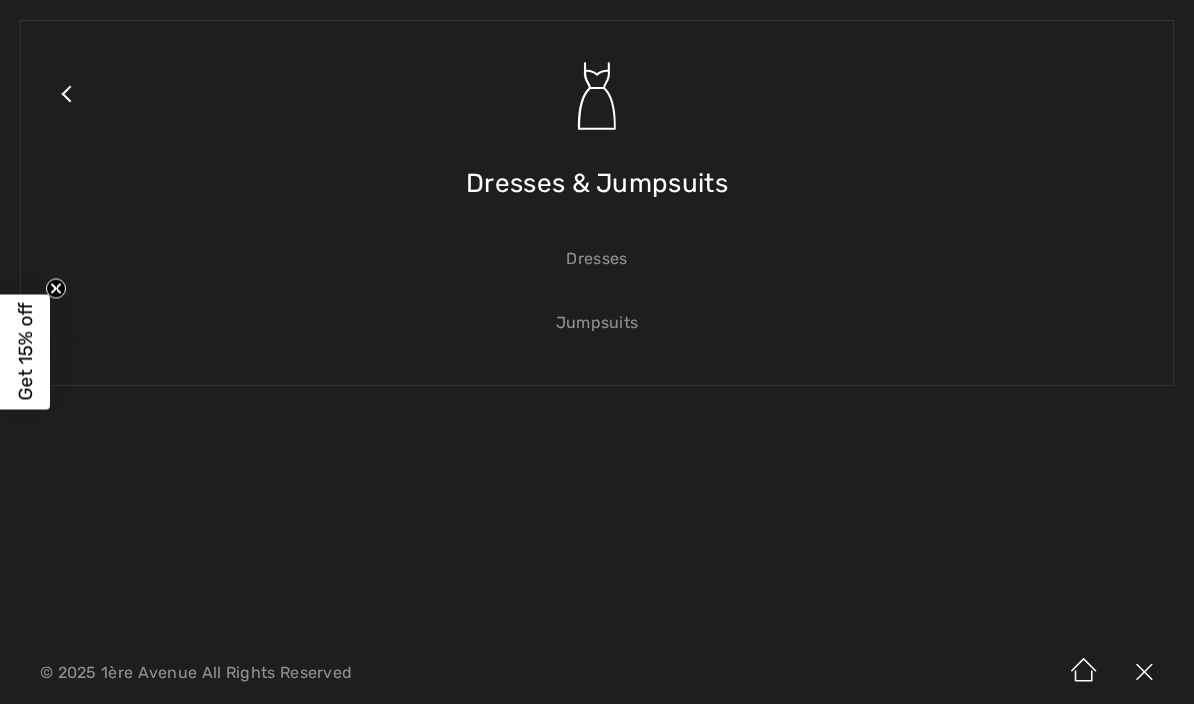 click on "Jumpsuits" at bounding box center [597, 323] 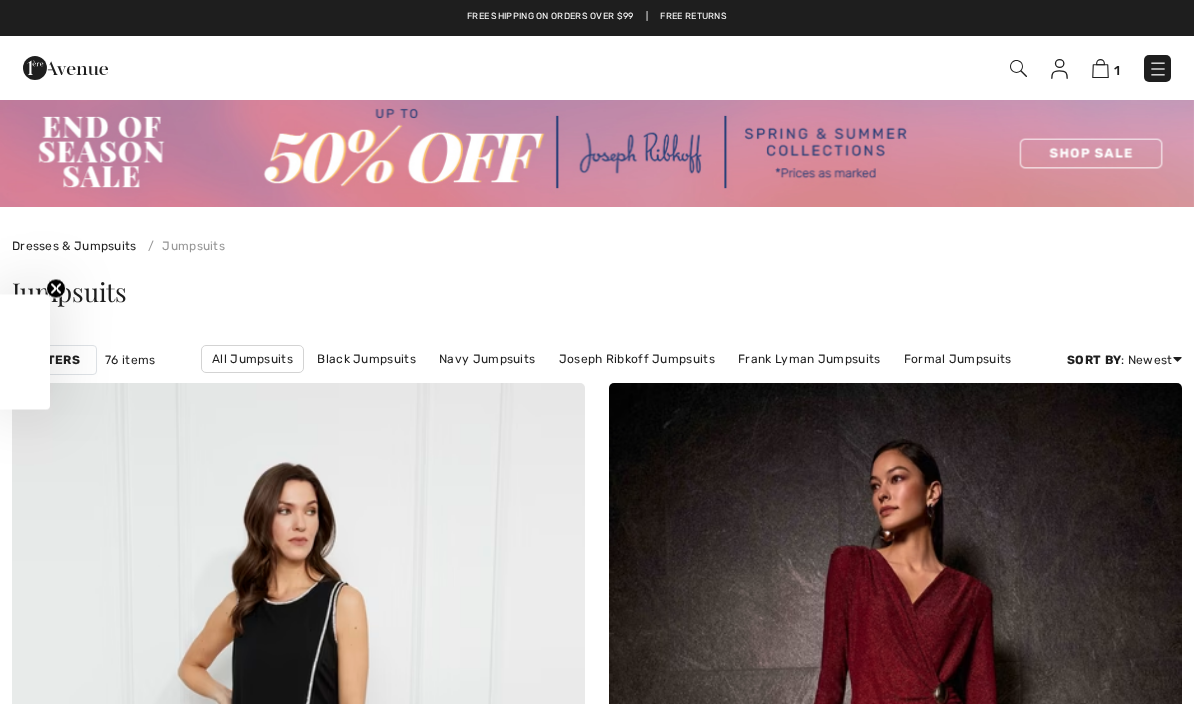 checkbox on "true" 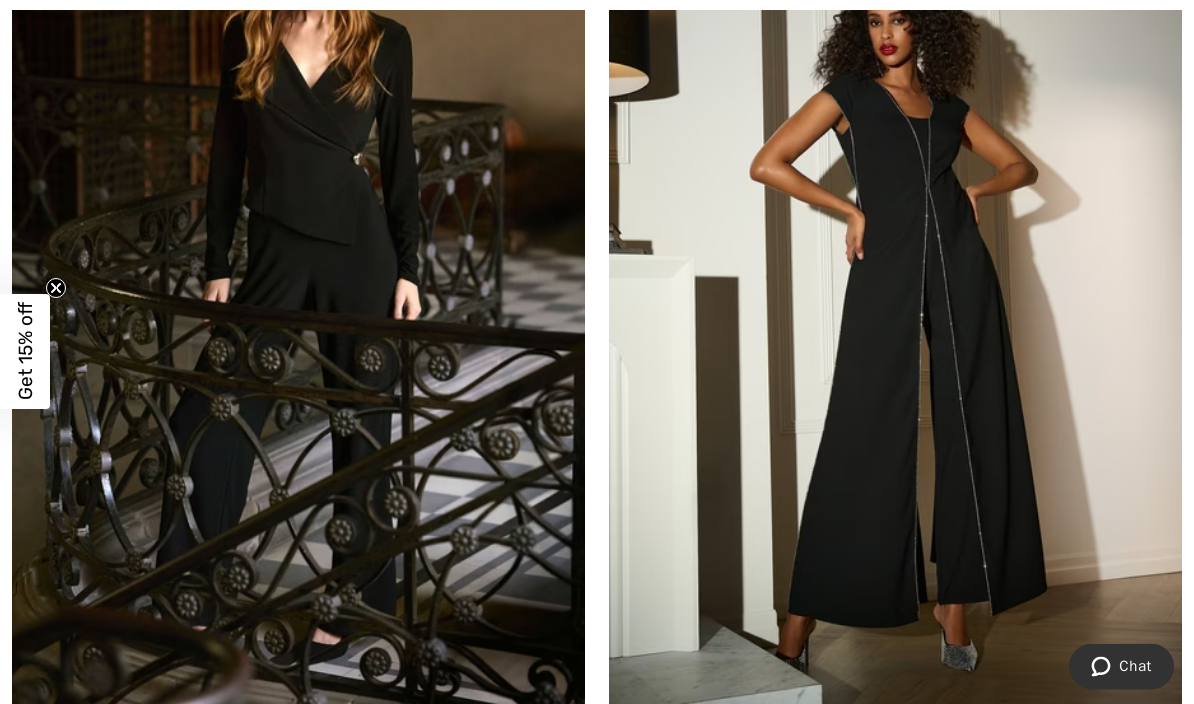 scroll, scrollTop: 5291, scrollLeft: 0, axis: vertical 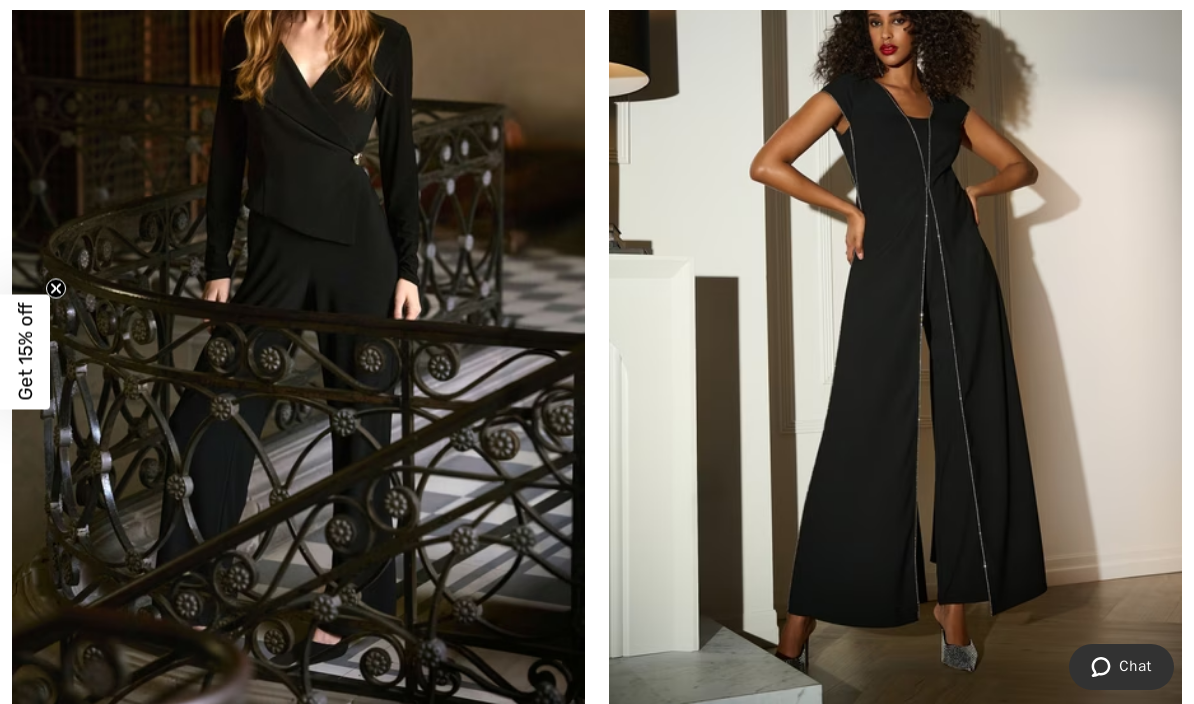 click at bounding box center [895, 280] 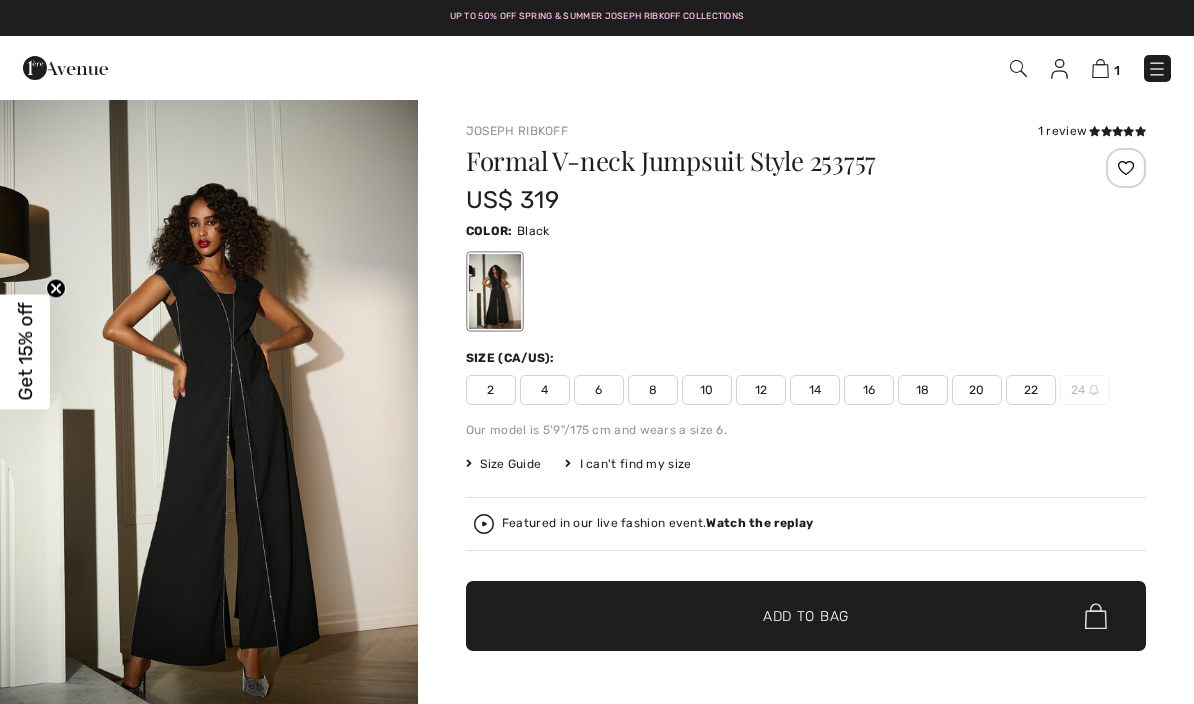 scroll, scrollTop: 0, scrollLeft: 0, axis: both 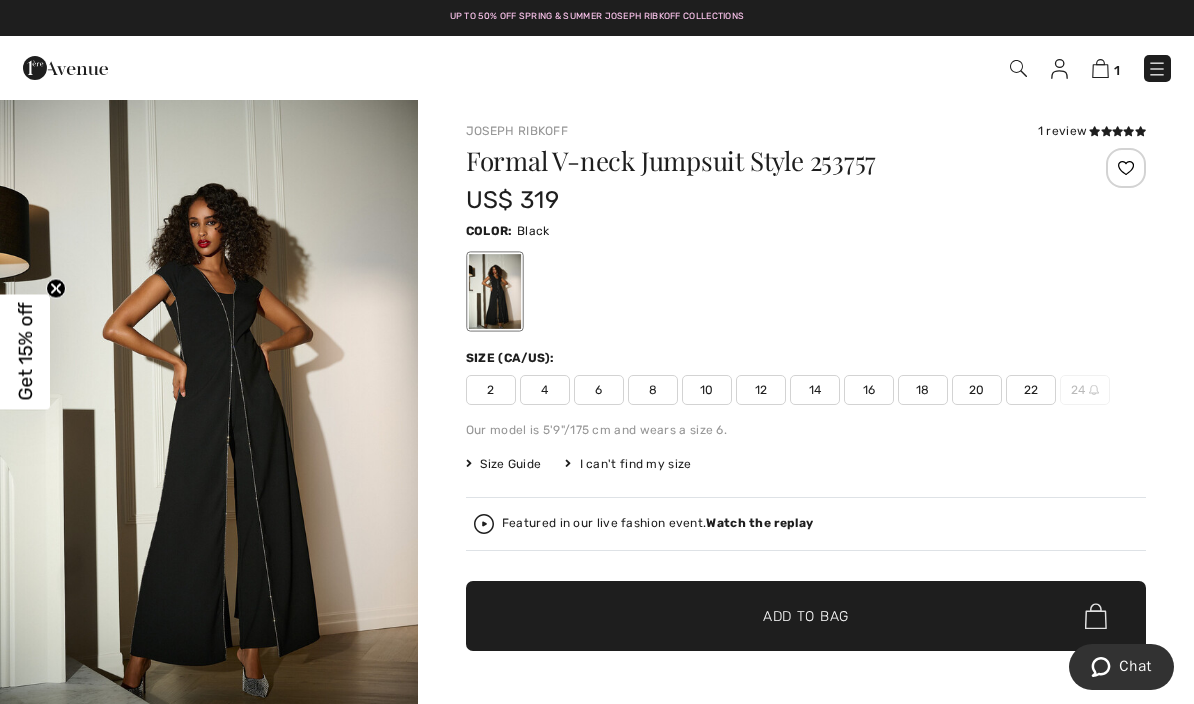 click on "Watch the replay" at bounding box center (759, 523) 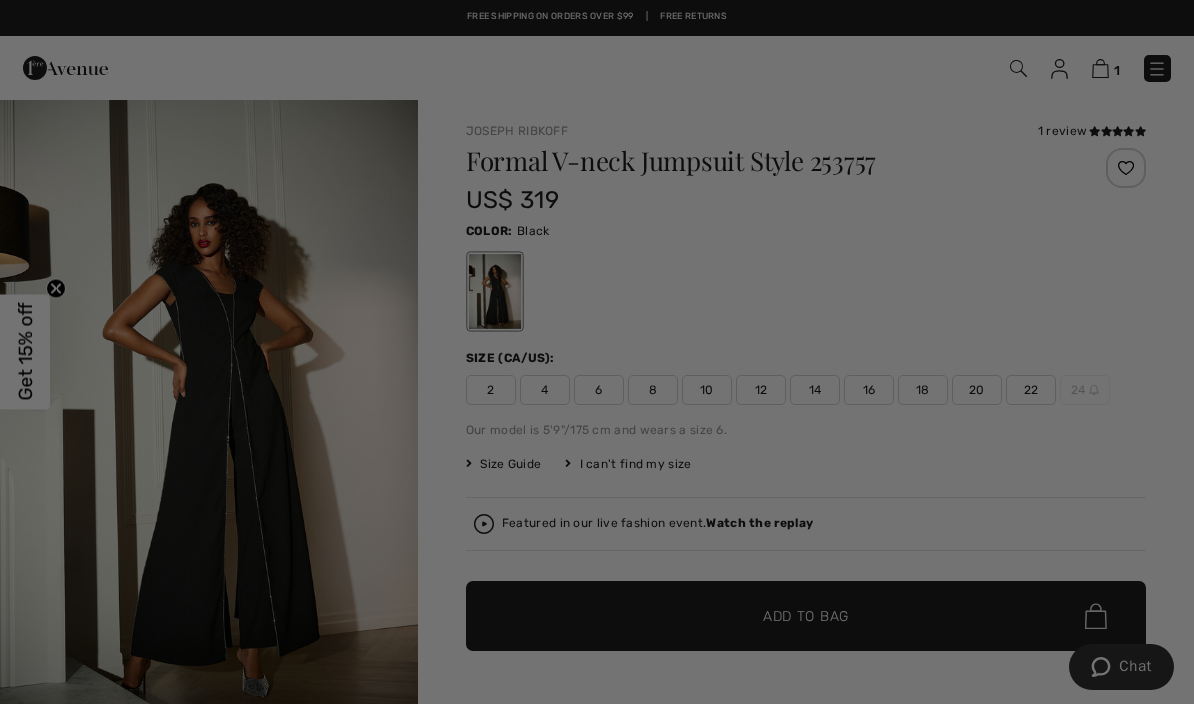 scroll, scrollTop: 0, scrollLeft: 0, axis: both 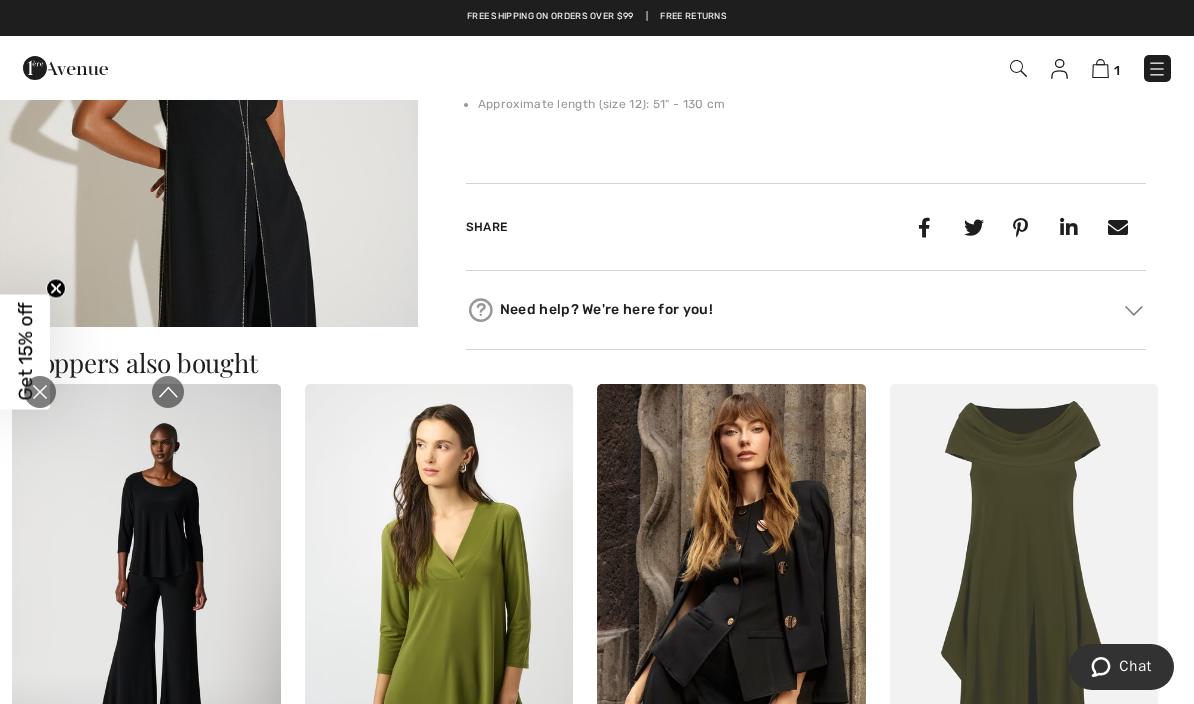 click at bounding box center (40, 392) 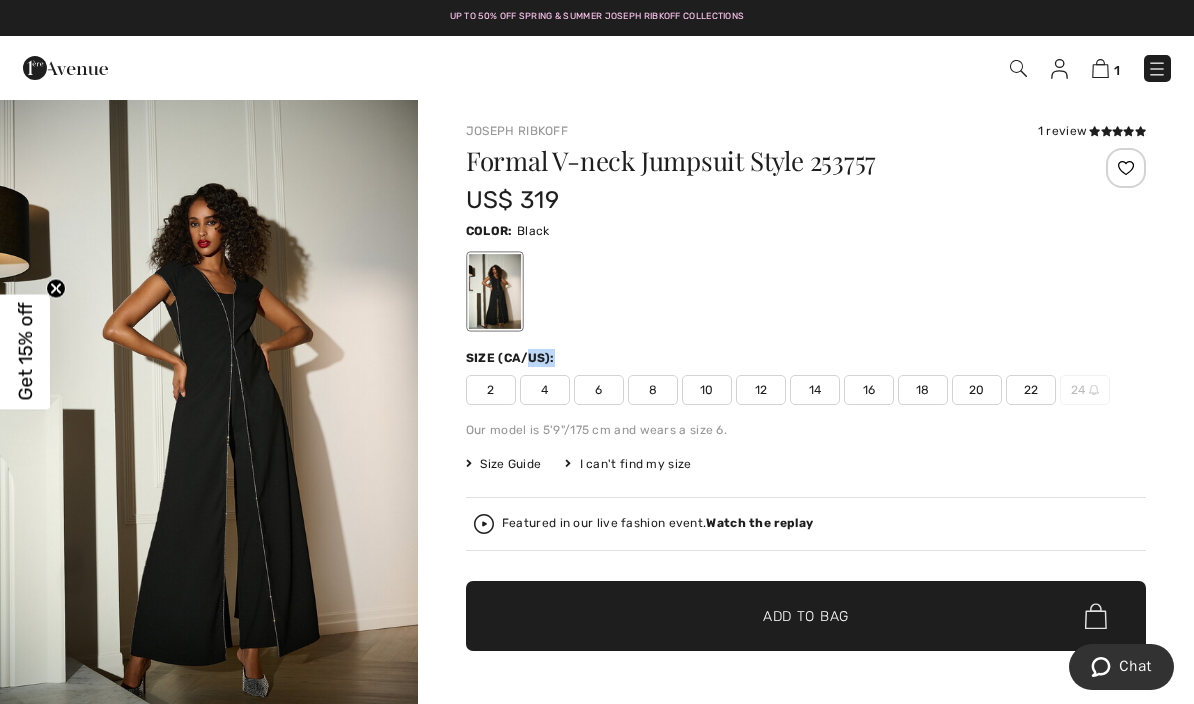 scroll, scrollTop: 0, scrollLeft: 0, axis: both 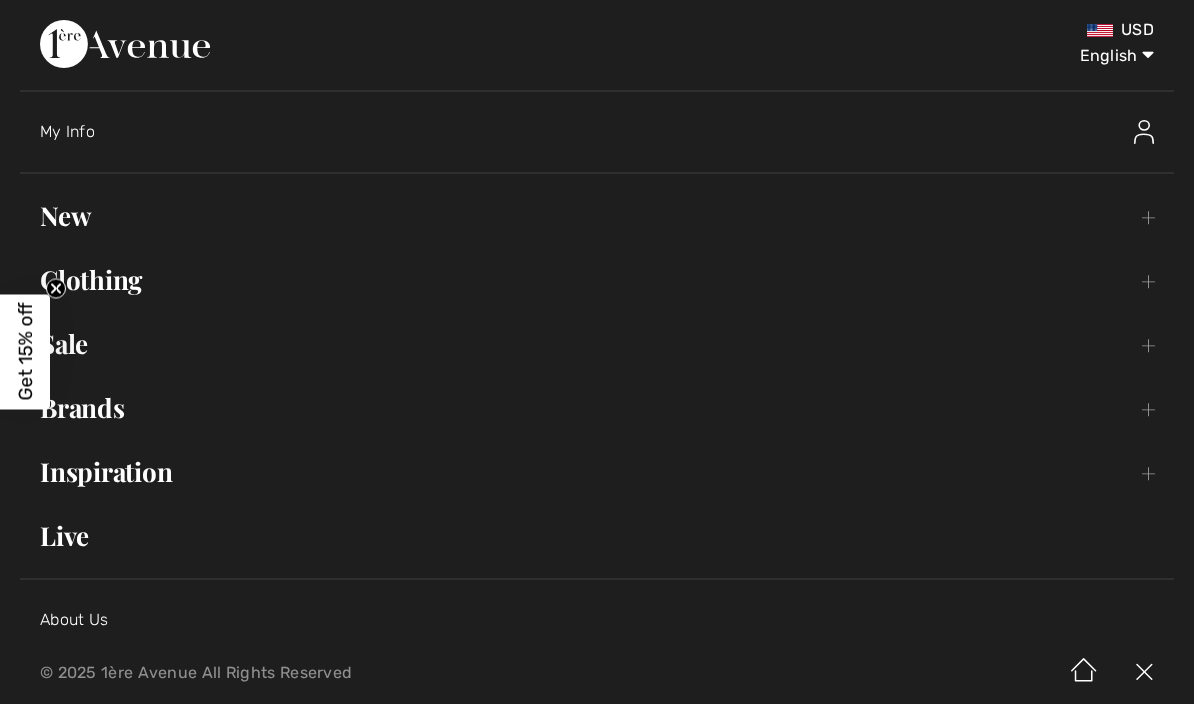 click on "Live" at bounding box center (597, 536) 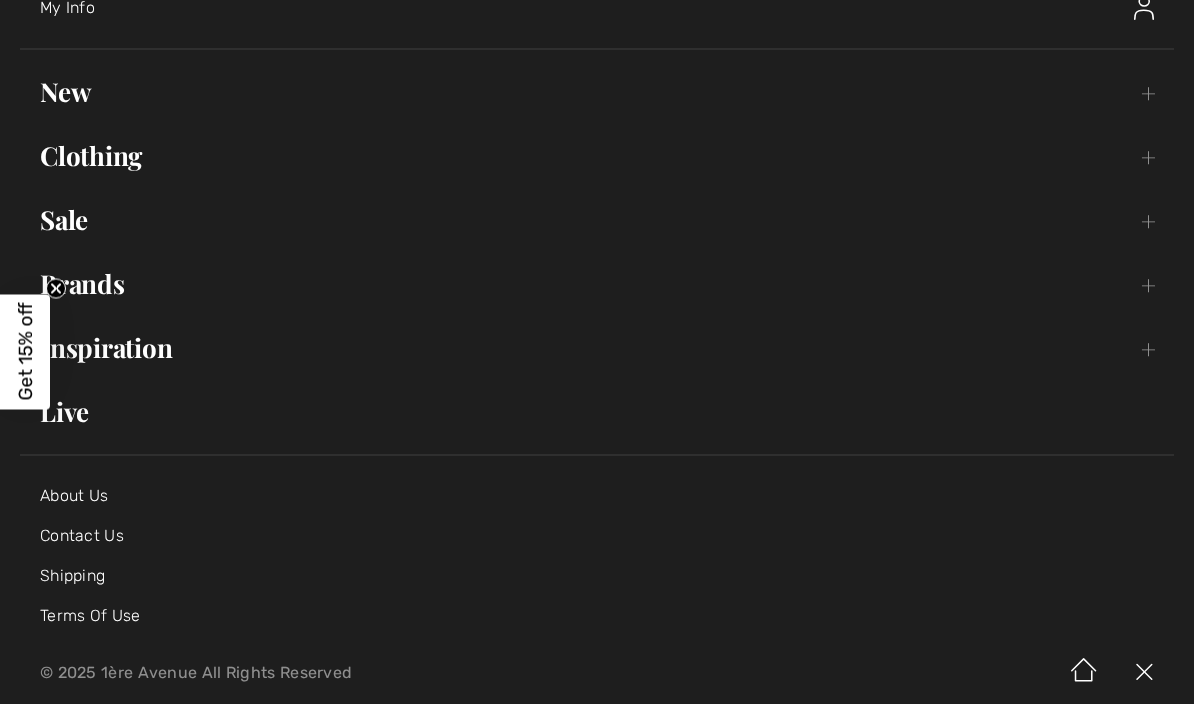 scroll, scrollTop: 311, scrollLeft: 0, axis: vertical 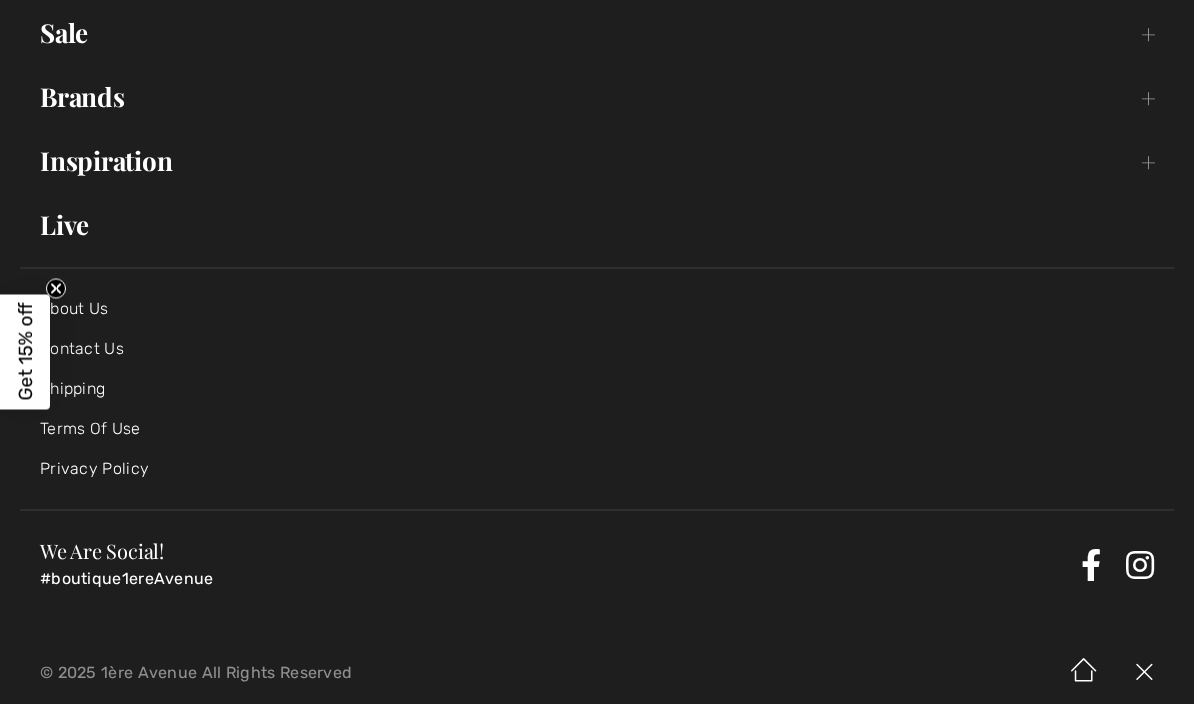 click on "Live" at bounding box center (597, 225) 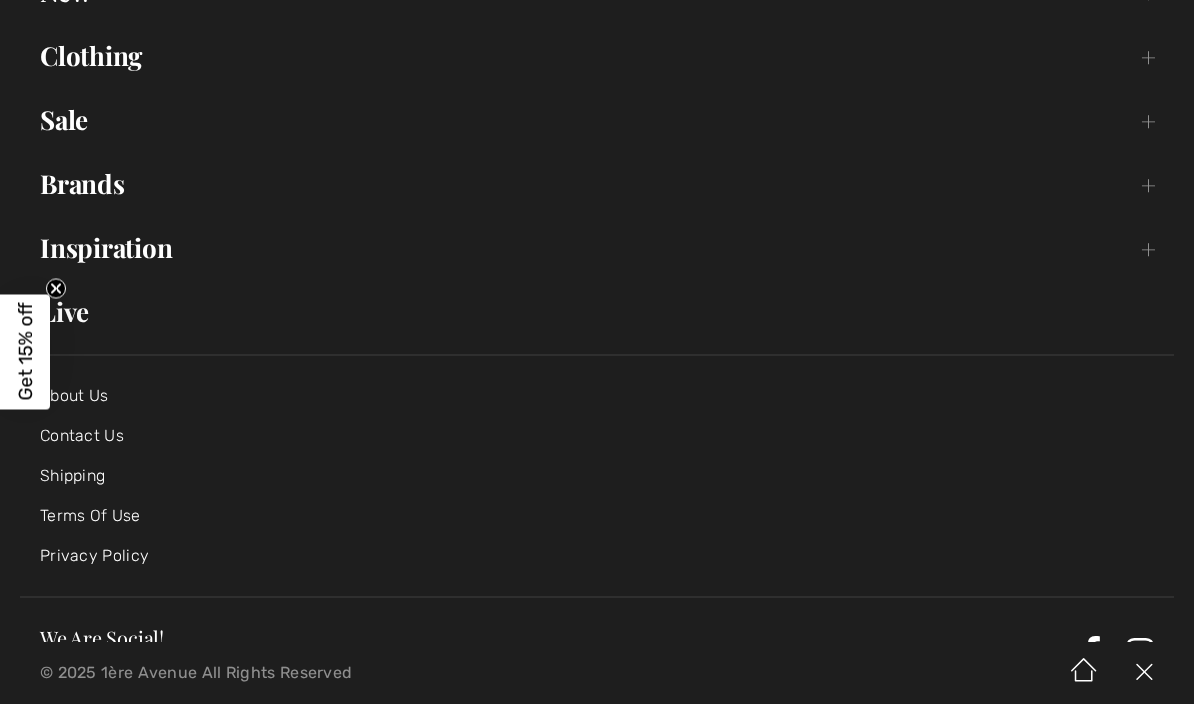 scroll, scrollTop: 212, scrollLeft: 0, axis: vertical 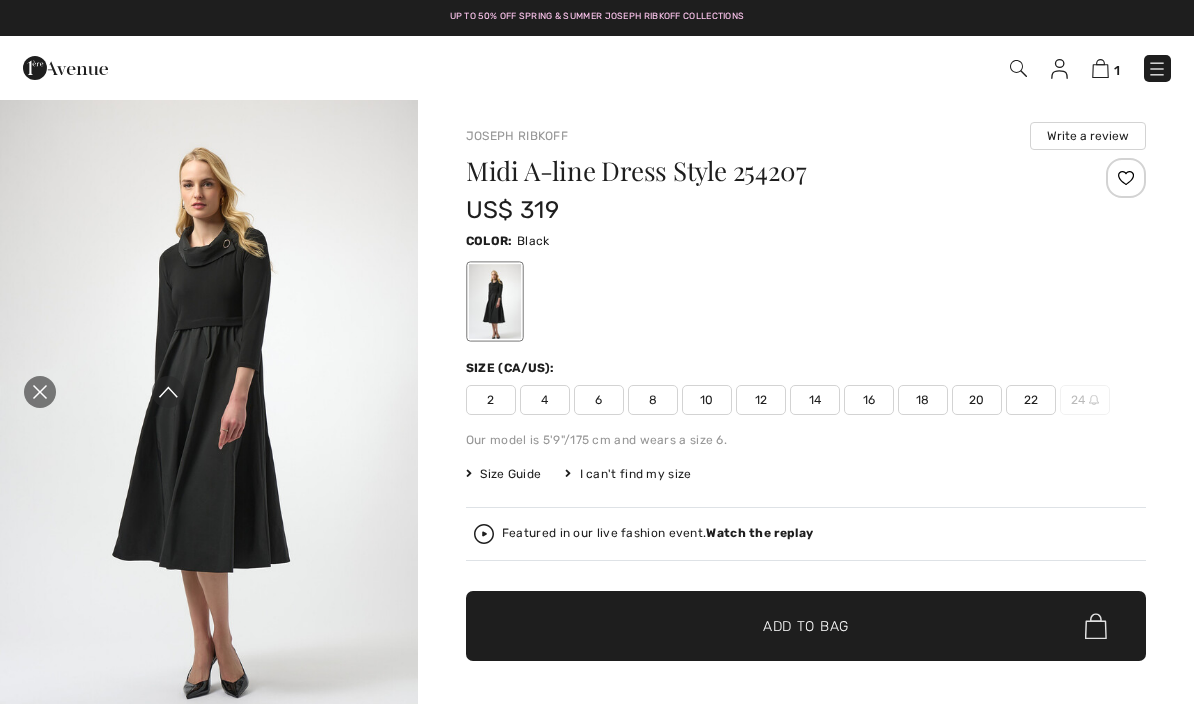 click on "Featured in our live fashion event.  Watch the replay" at bounding box center (806, 534) 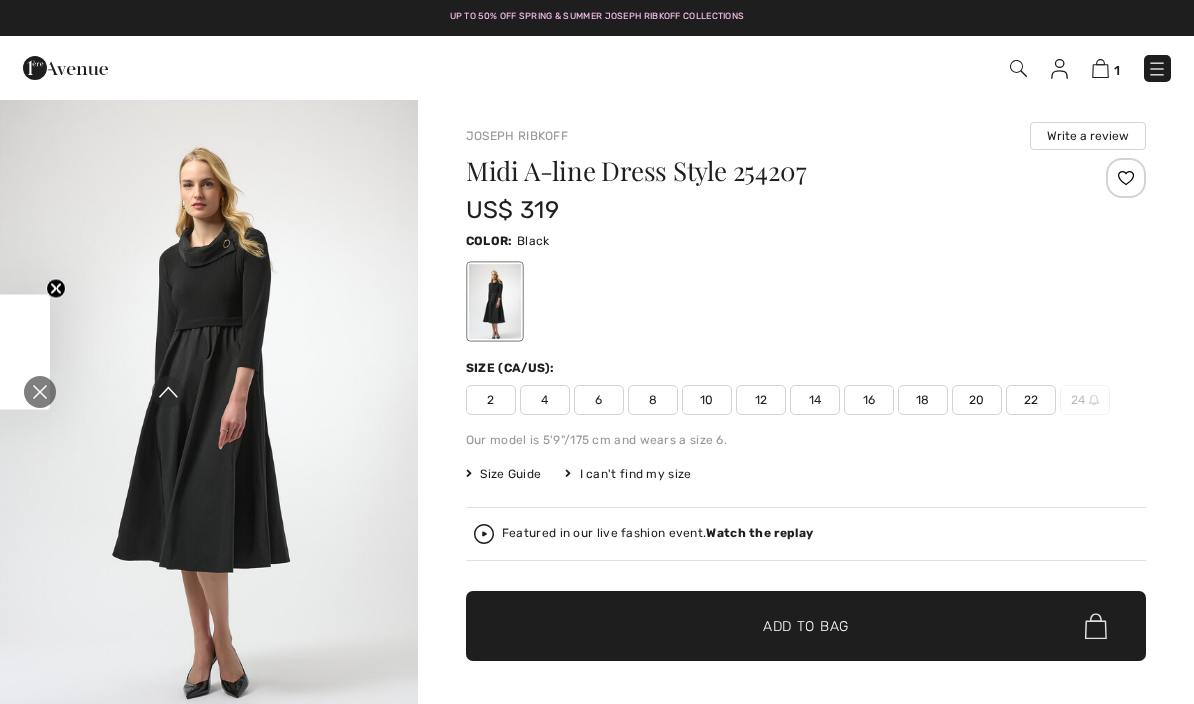 checkbox on "true" 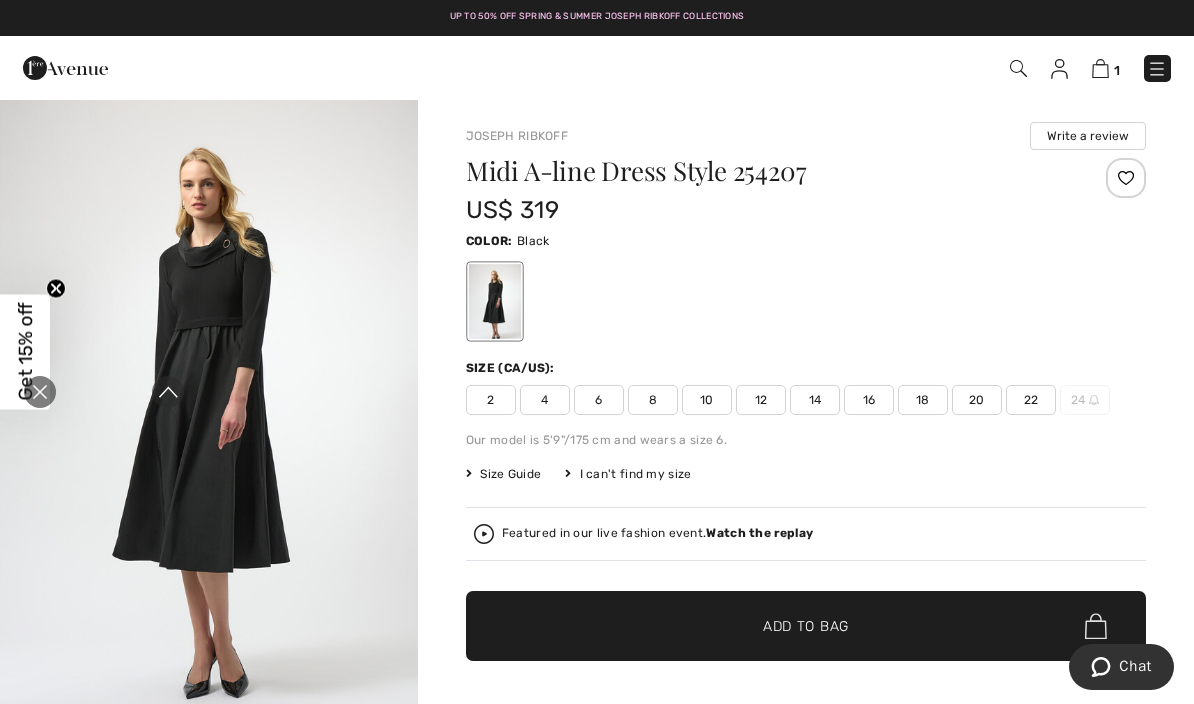 scroll, scrollTop: 0, scrollLeft: 0, axis: both 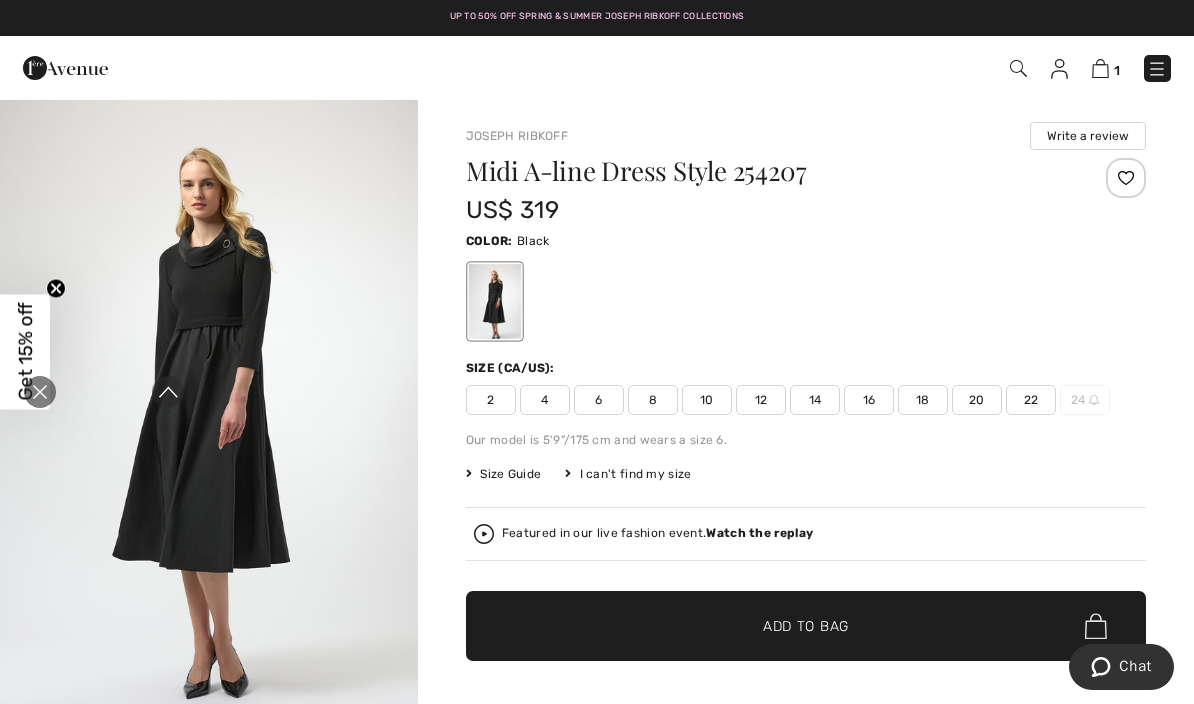 click on "Watch the replay" at bounding box center (759, 533) 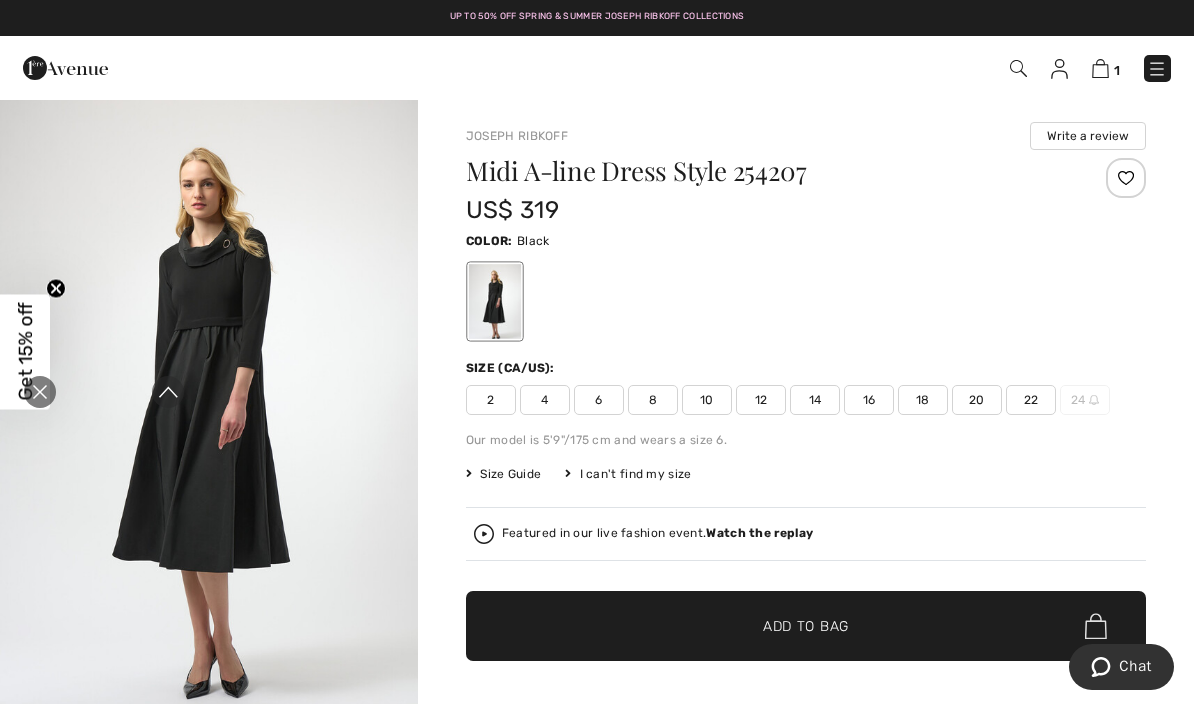click on "Watch the replay" at bounding box center [759, 533] 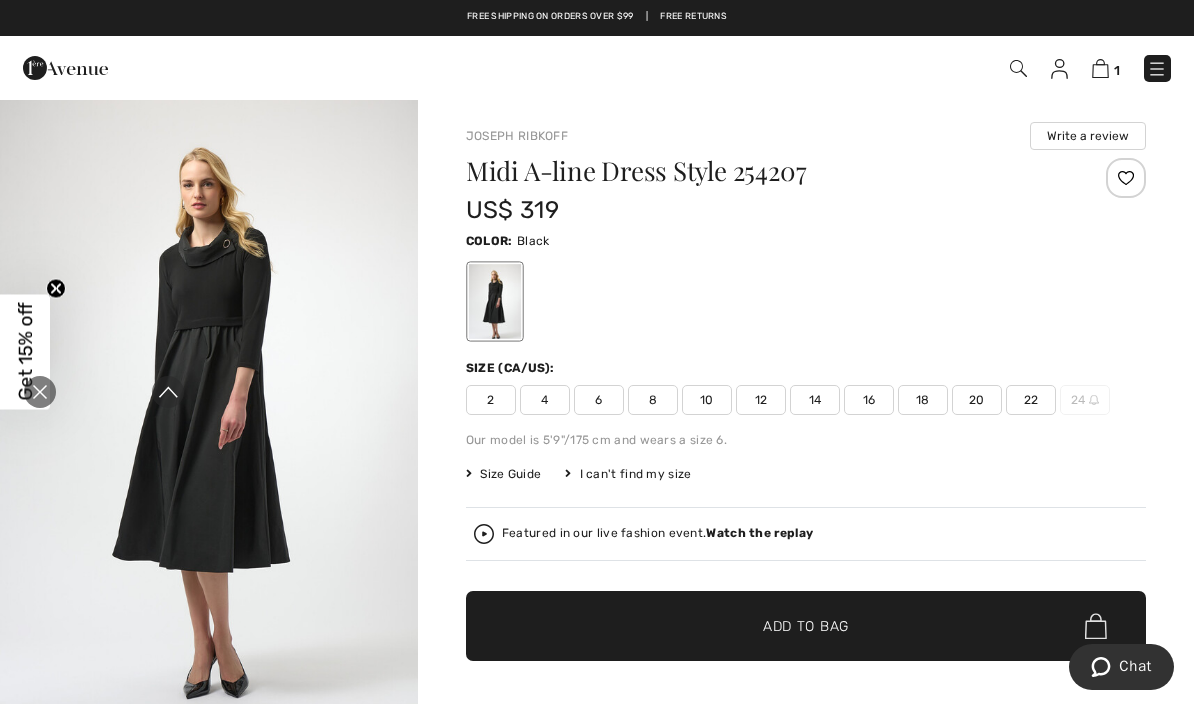 click on "Watch the replay" at bounding box center (759, 533) 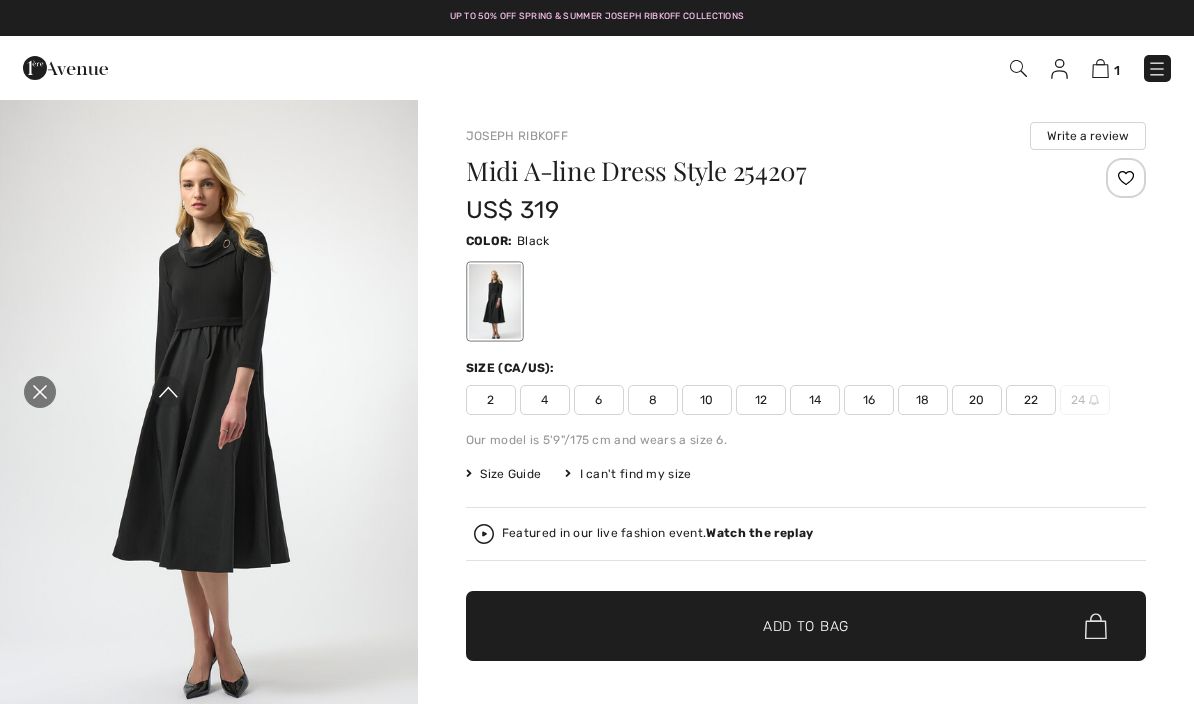 scroll, scrollTop: 0, scrollLeft: 0, axis: both 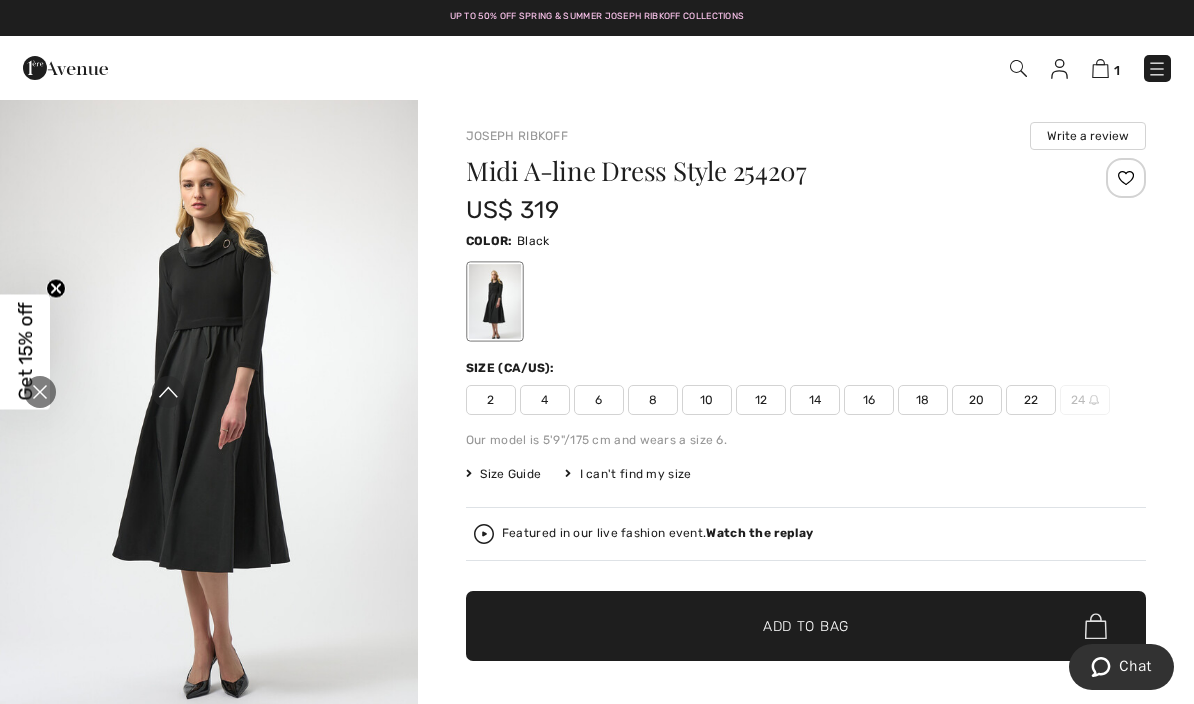 click at bounding box center [40, 392] 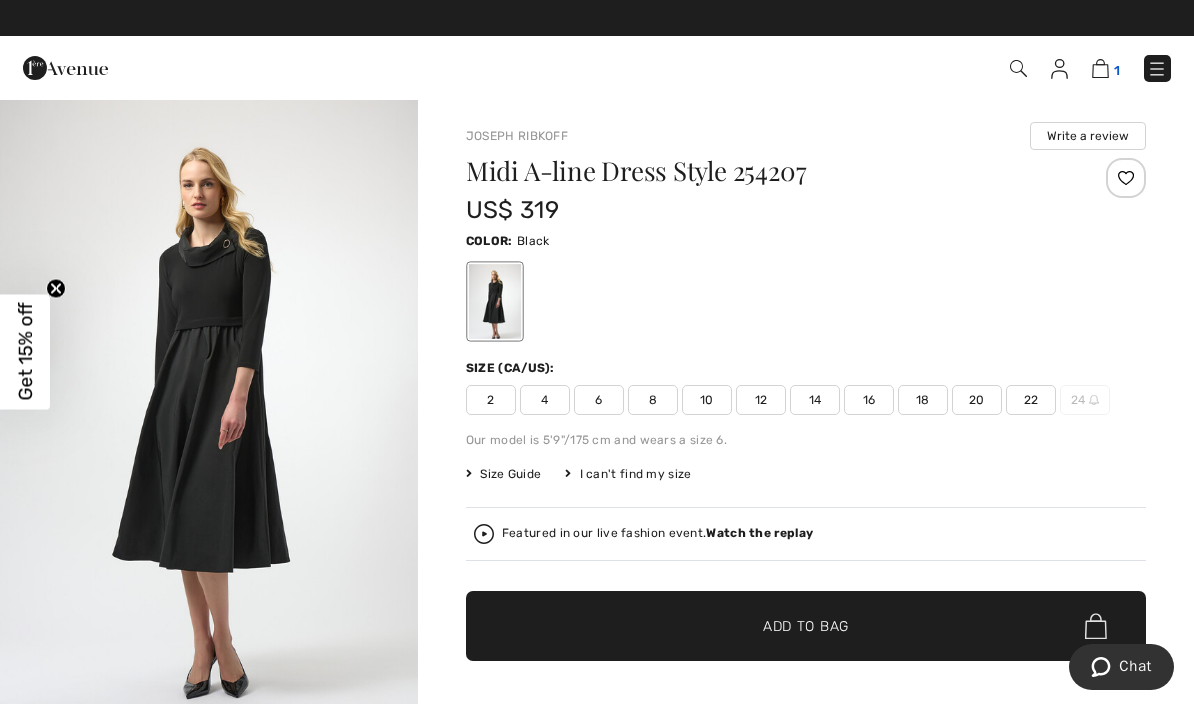 click at bounding box center [1100, 68] 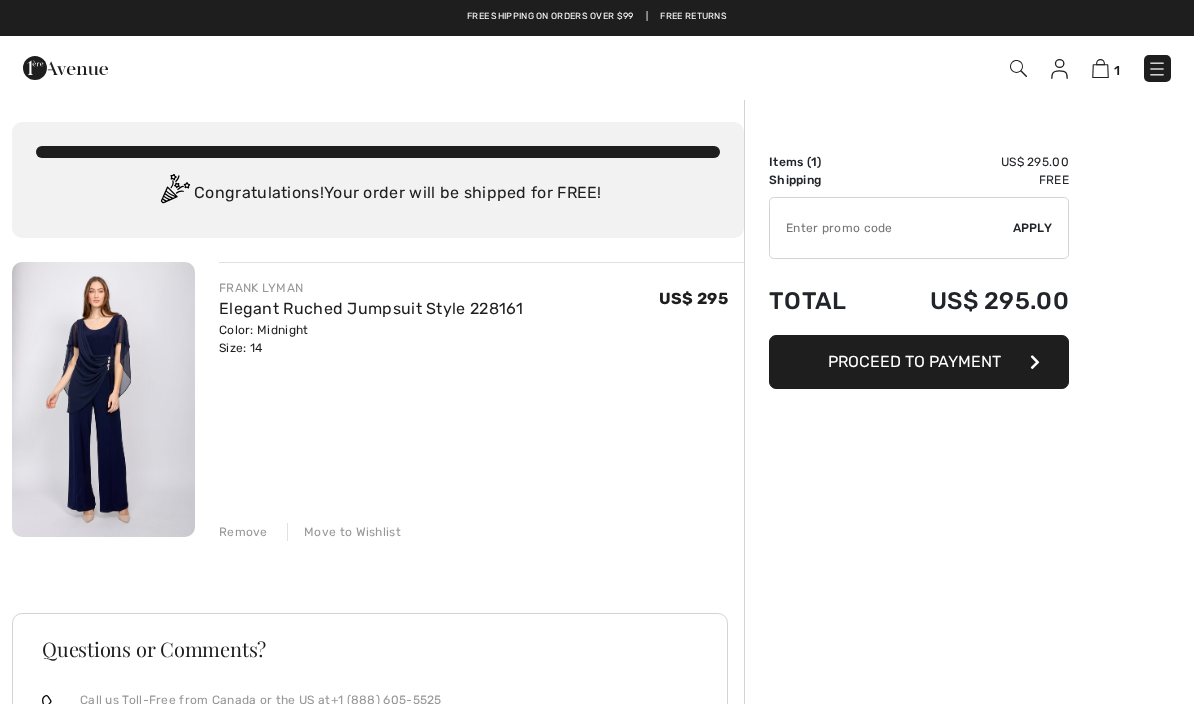 scroll, scrollTop: 0, scrollLeft: 0, axis: both 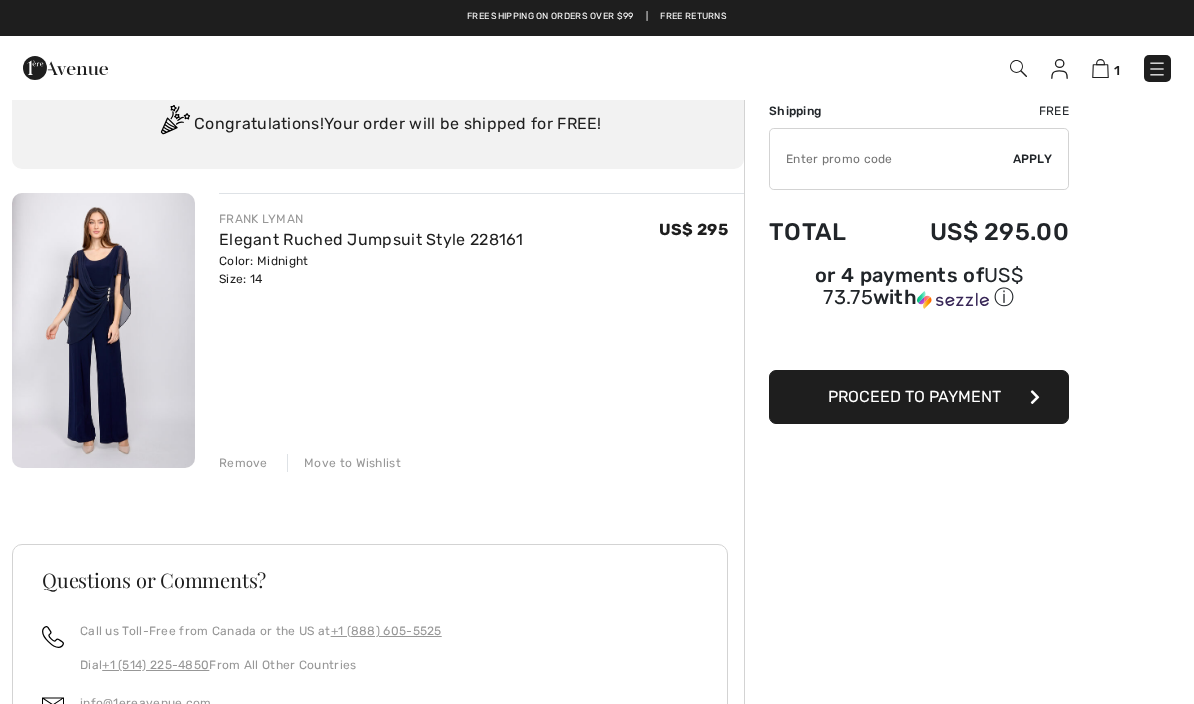 click on "Proceed to Payment" at bounding box center (914, 396) 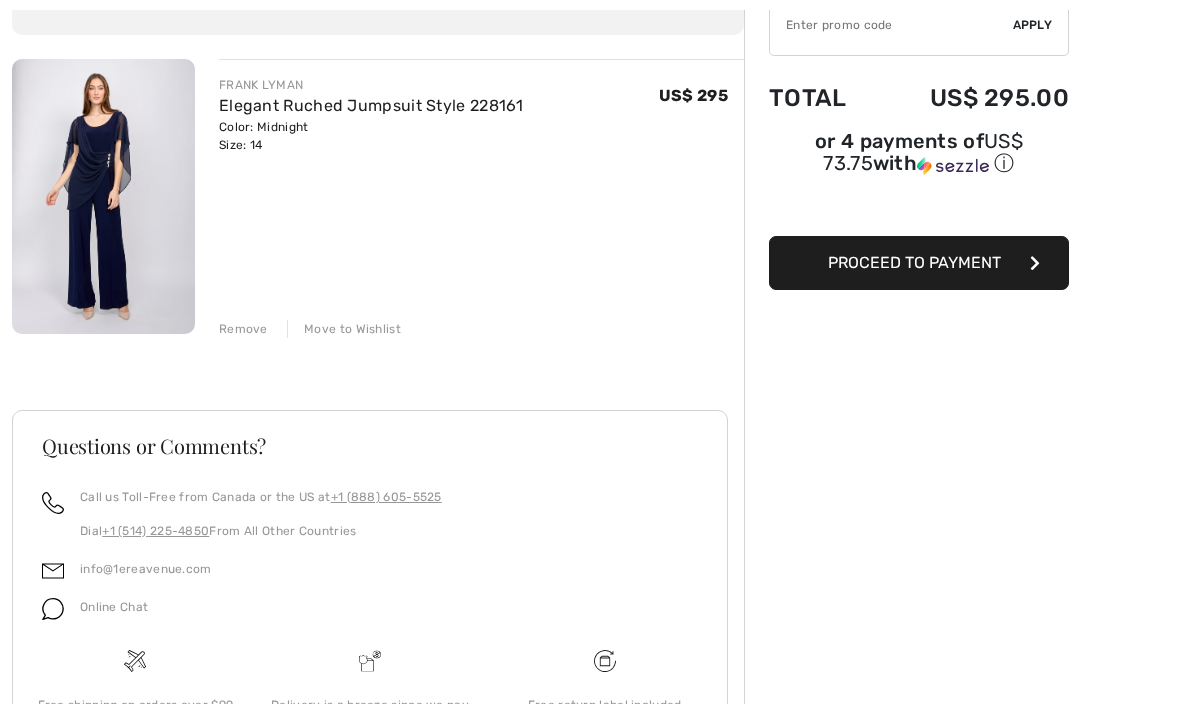 scroll, scrollTop: 218, scrollLeft: 0, axis: vertical 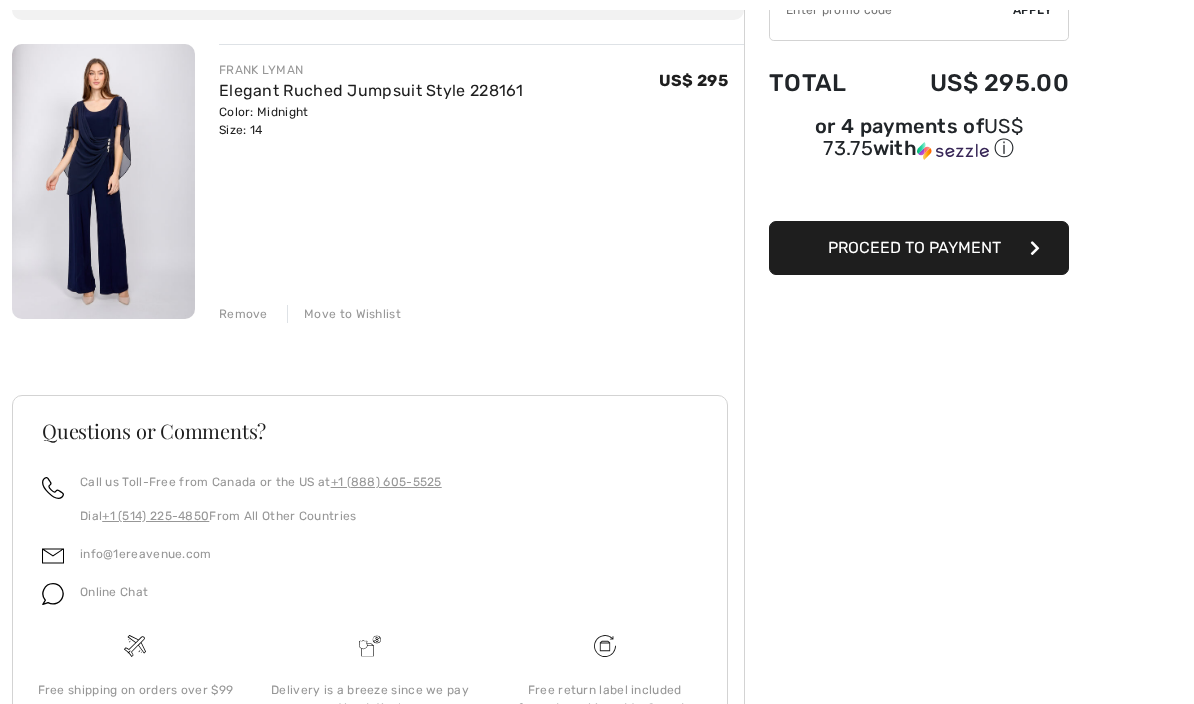 click on "Proceed to Payment" at bounding box center (919, 248) 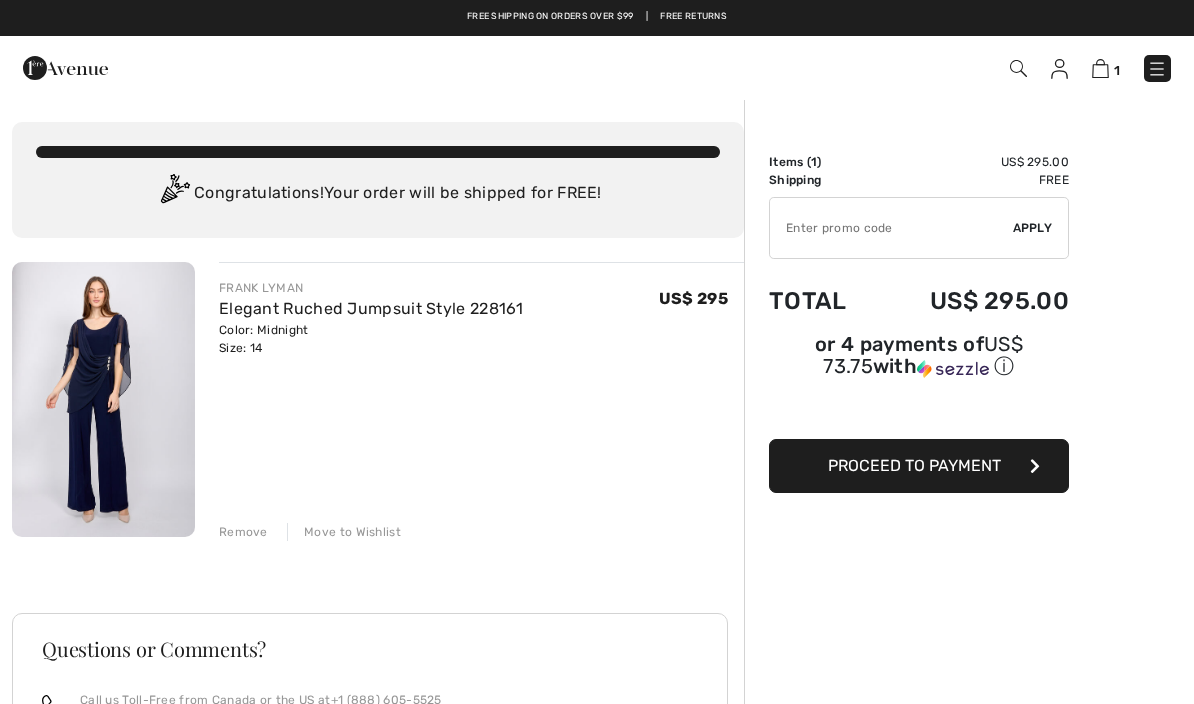 scroll, scrollTop: 0, scrollLeft: 0, axis: both 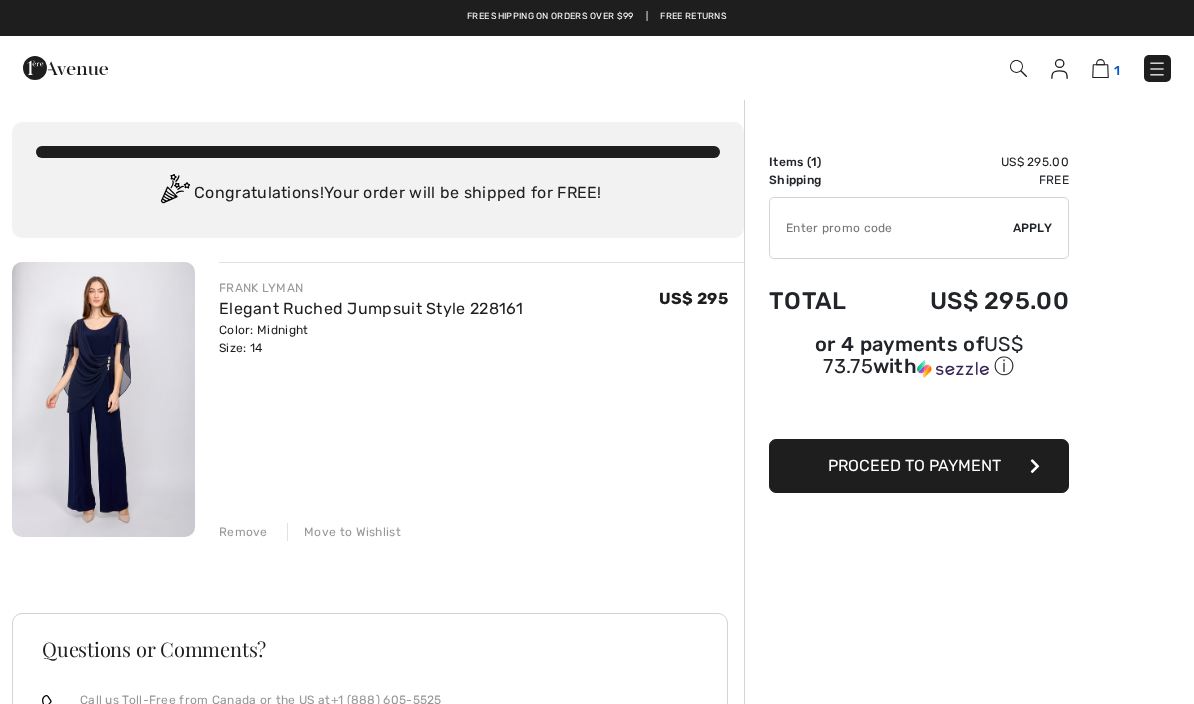 click at bounding box center [1100, 68] 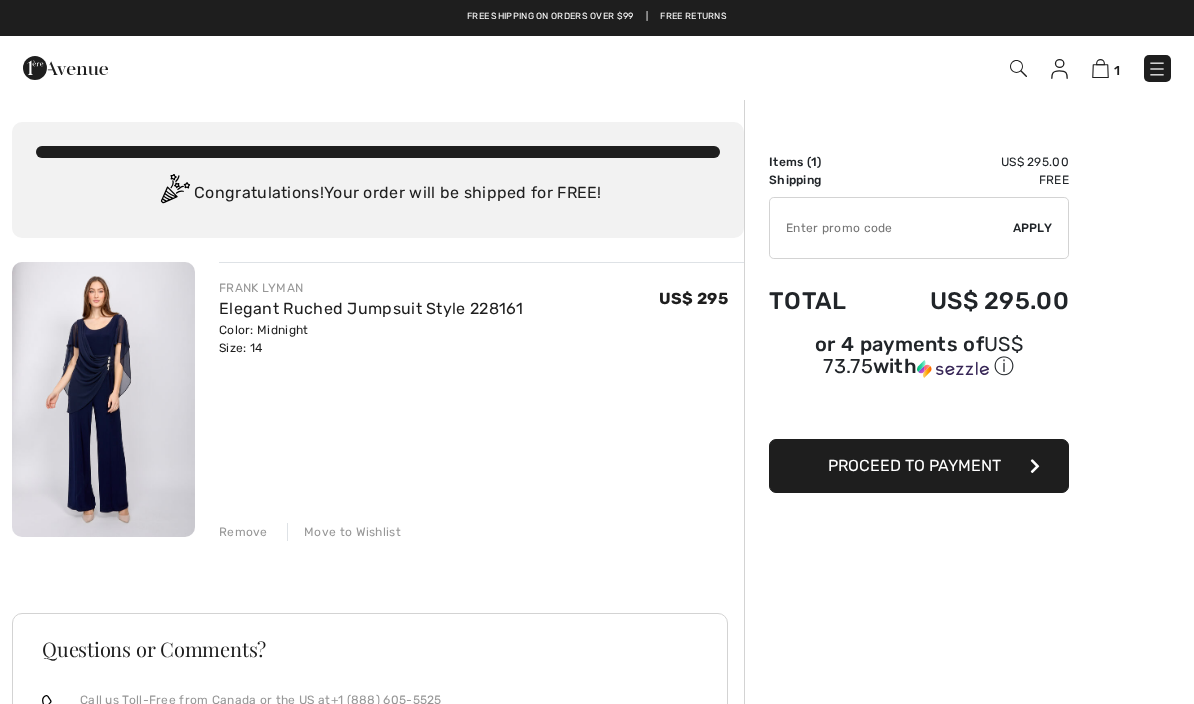 click at bounding box center [1059, 69] 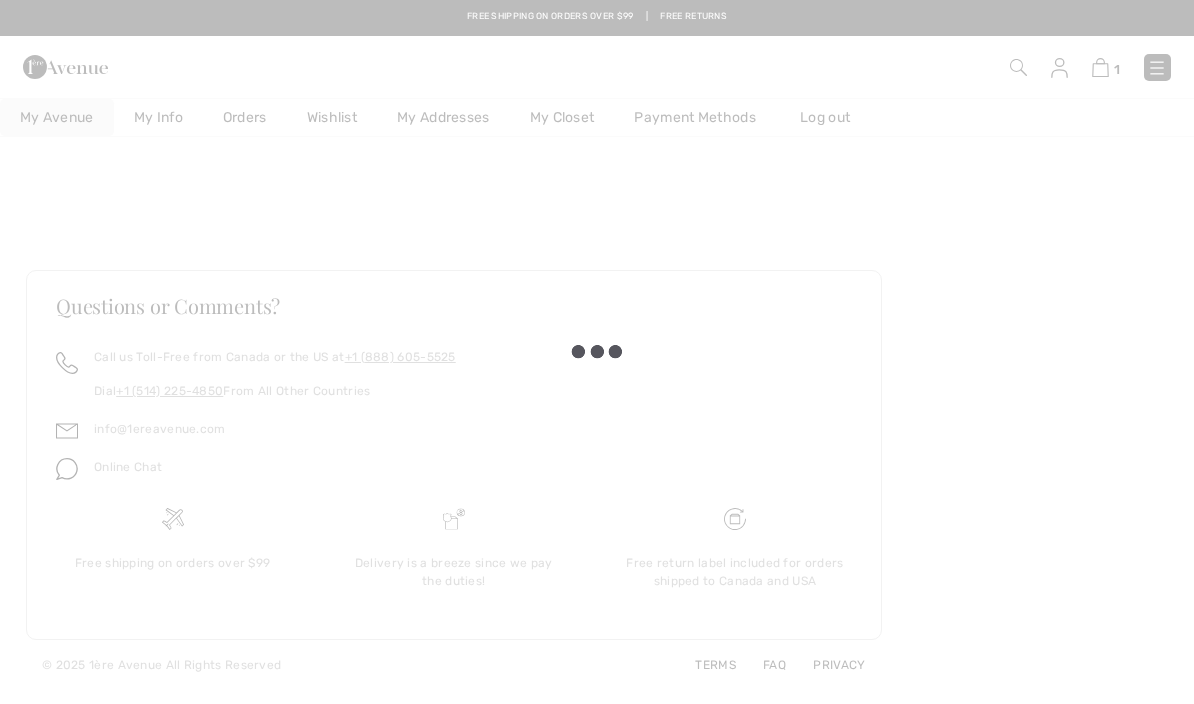 scroll, scrollTop: 0, scrollLeft: 0, axis: both 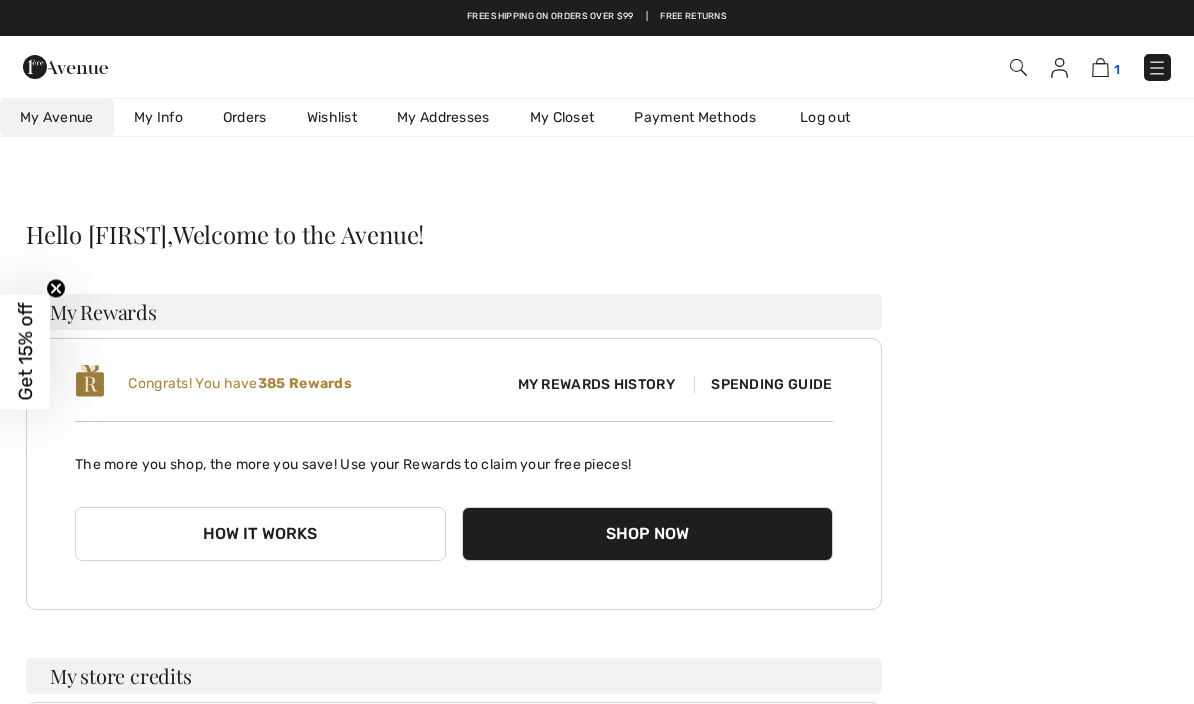 click at bounding box center (1100, 67) 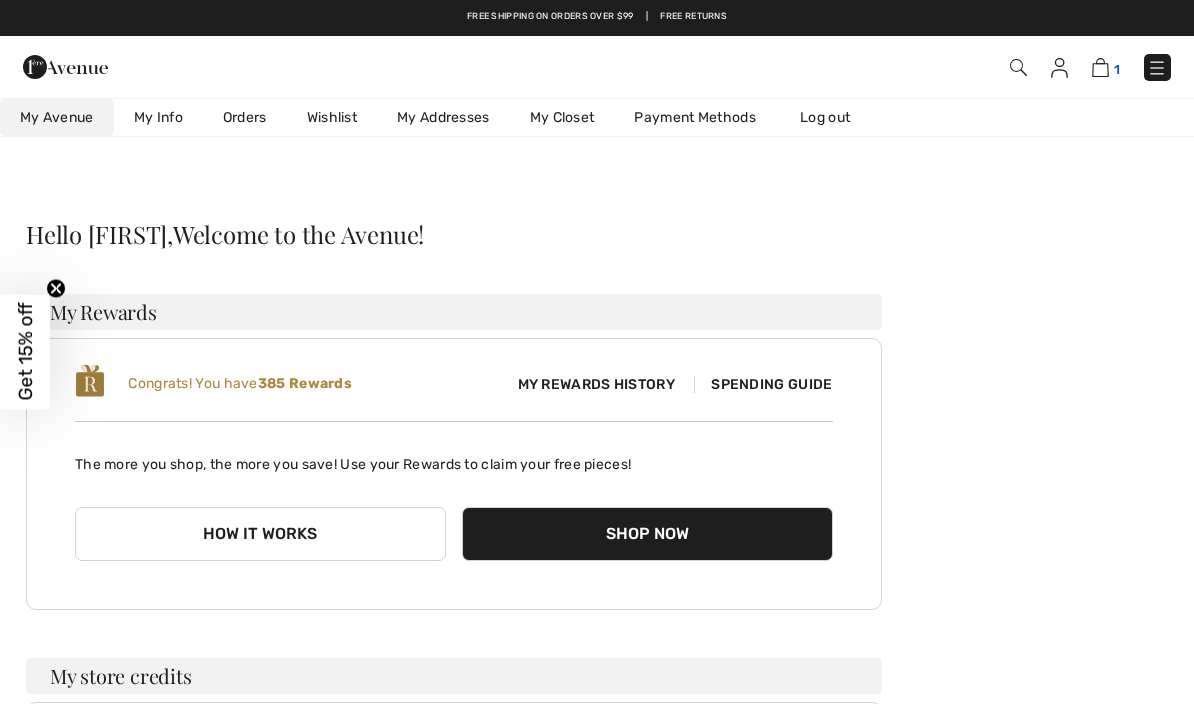 click at bounding box center (1100, 67) 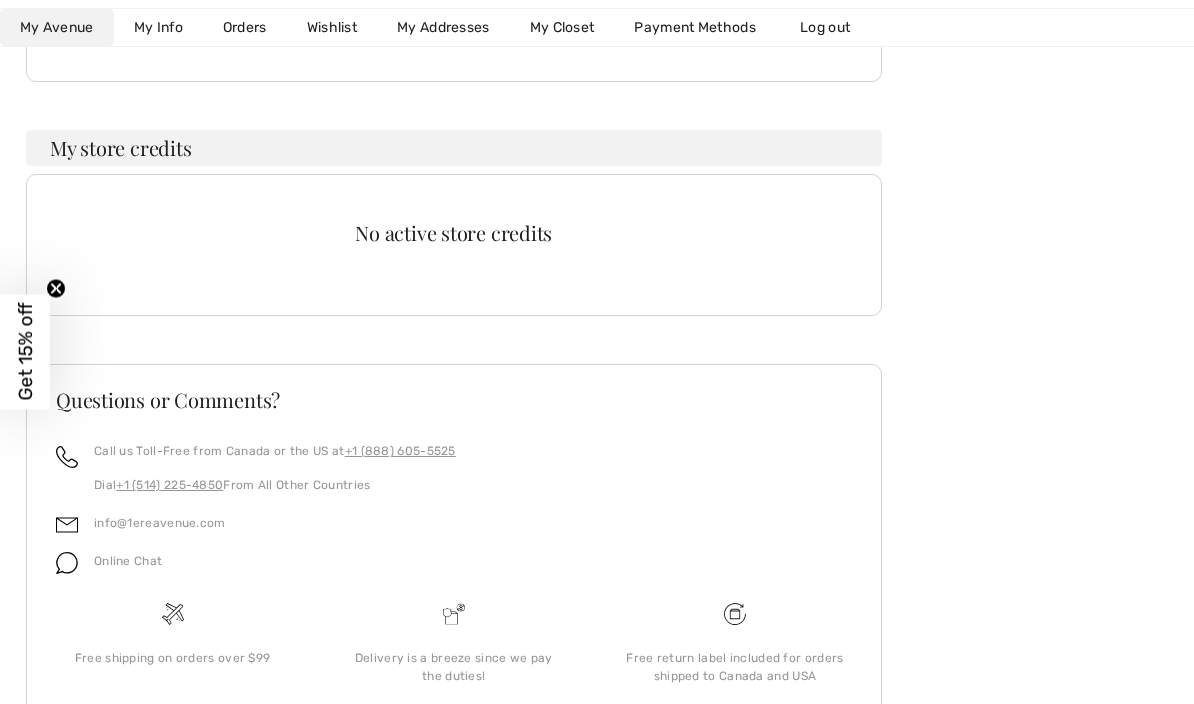 scroll, scrollTop: 571, scrollLeft: 0, axis: vertical 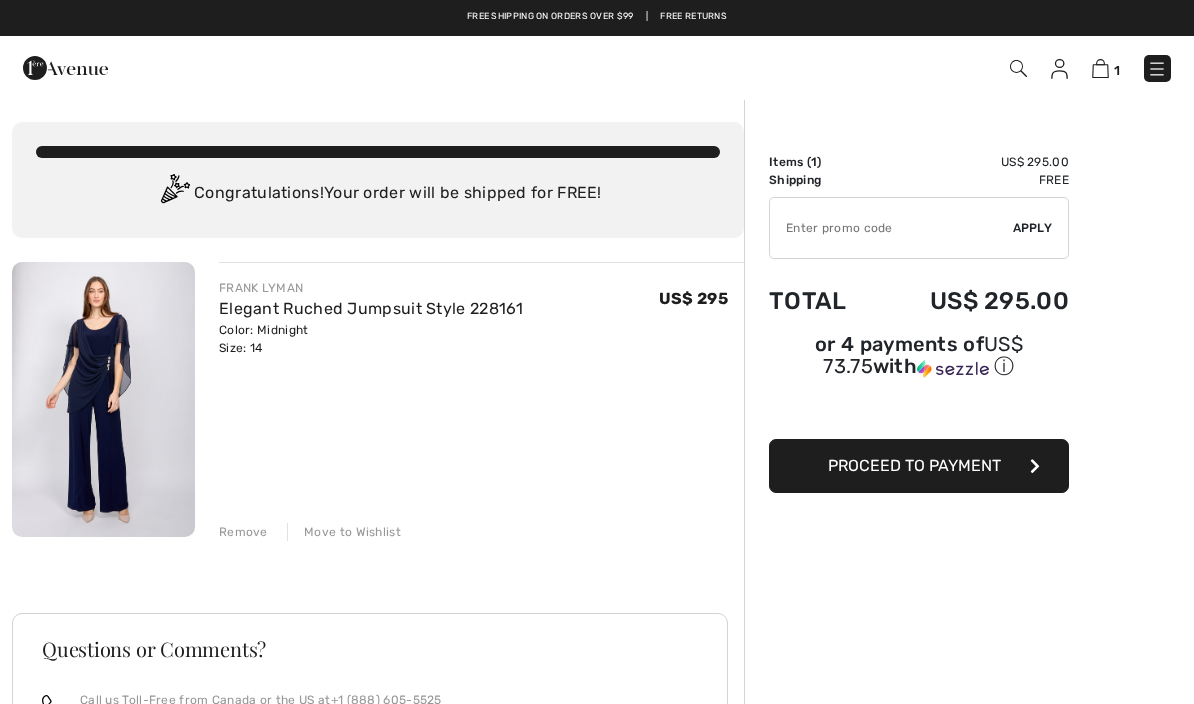 click on "Proceed to Payment" at bounding box center [919, 466] 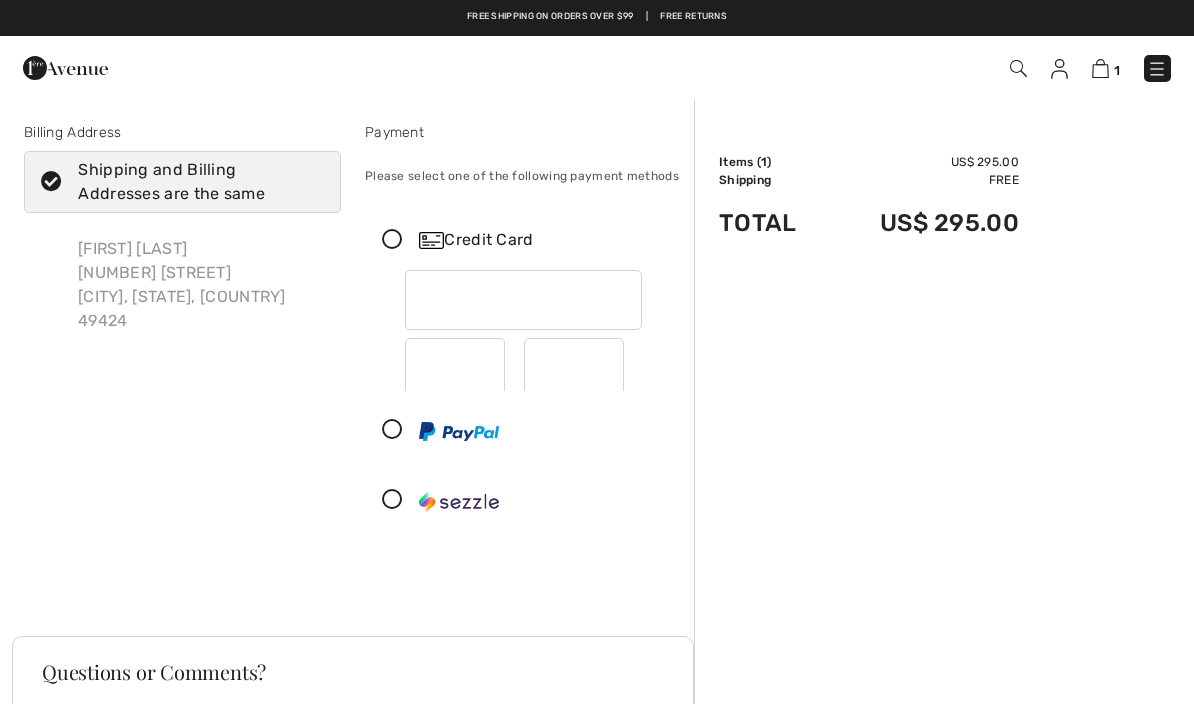 scroll, scrollTop: 0, scrollLeft: 0, axis: both 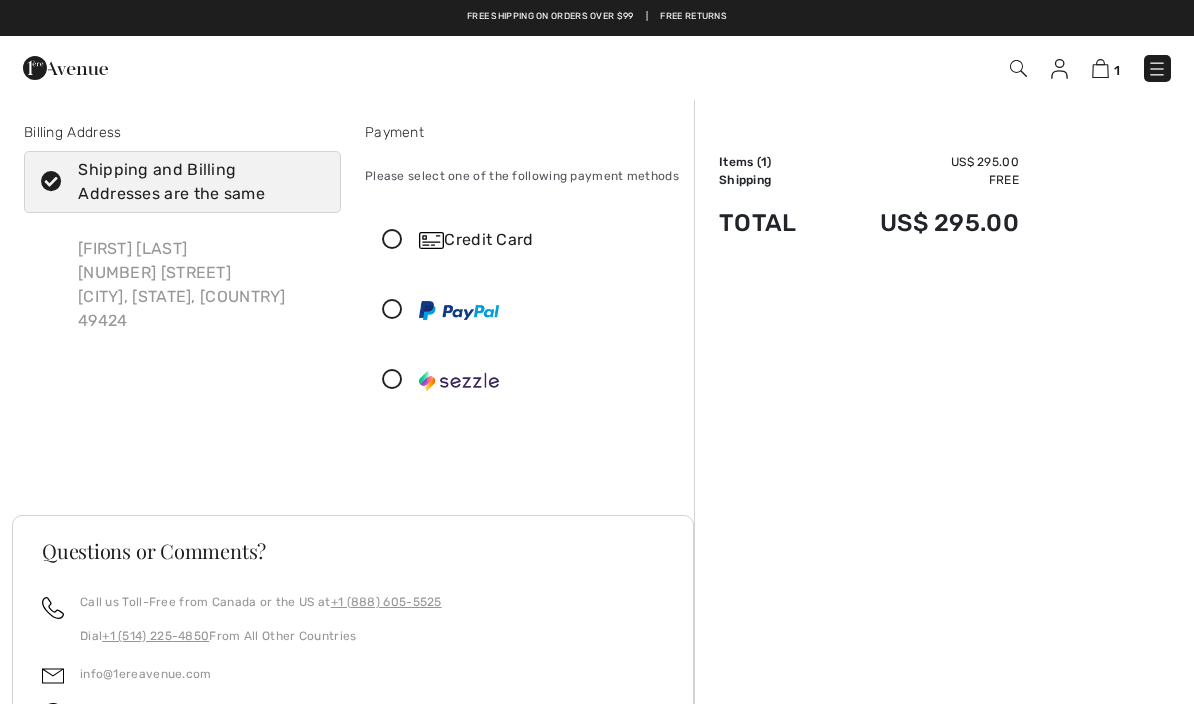 click at bounding box center [51, 182] 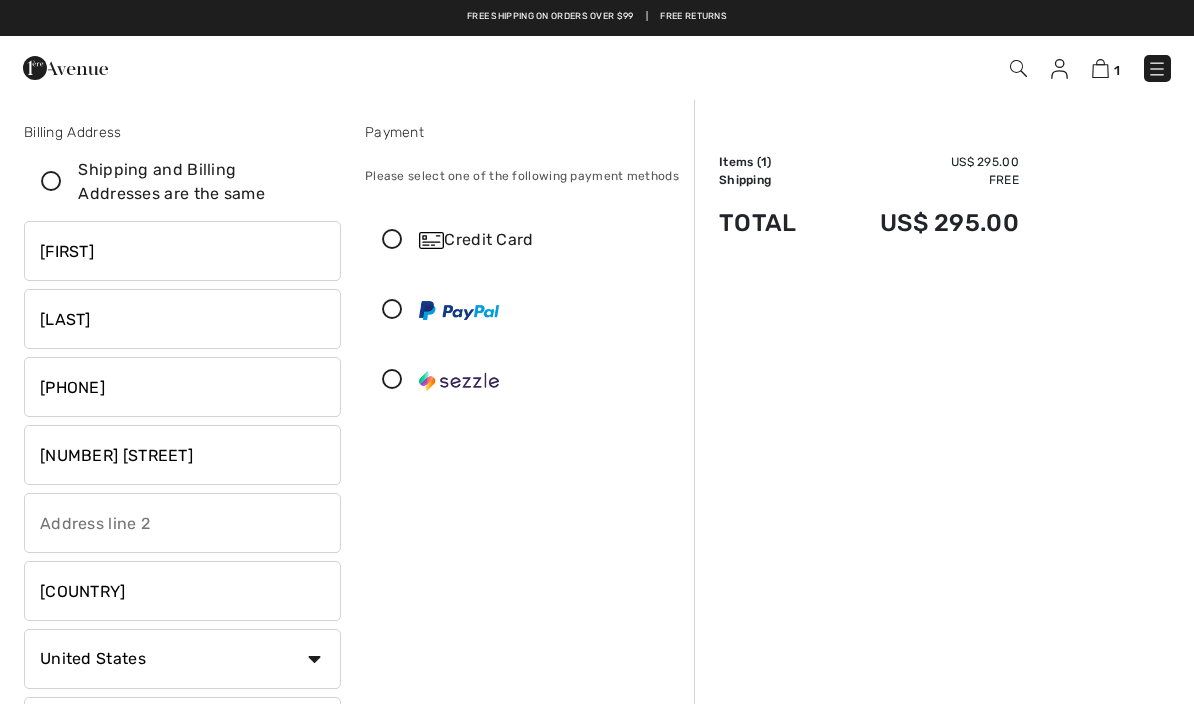 scroll, scrollTop: 0, scrollLeft: 0, axis: both 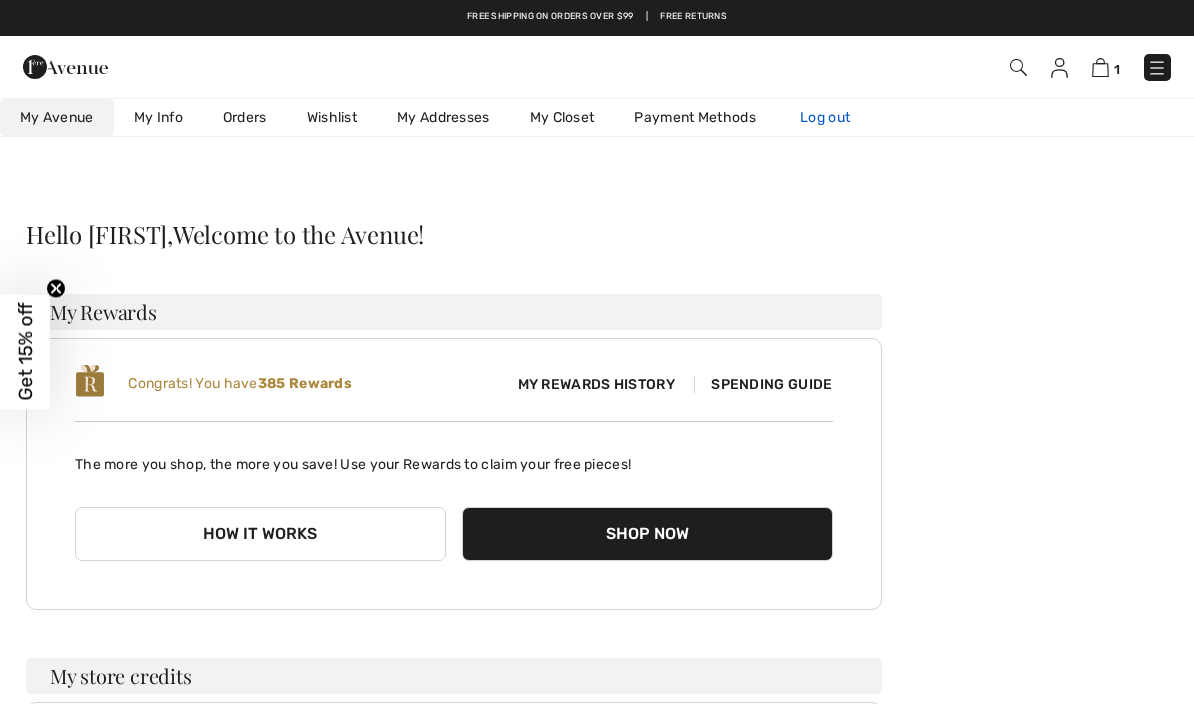 click on "Log out" at bounding box center (835, 117) 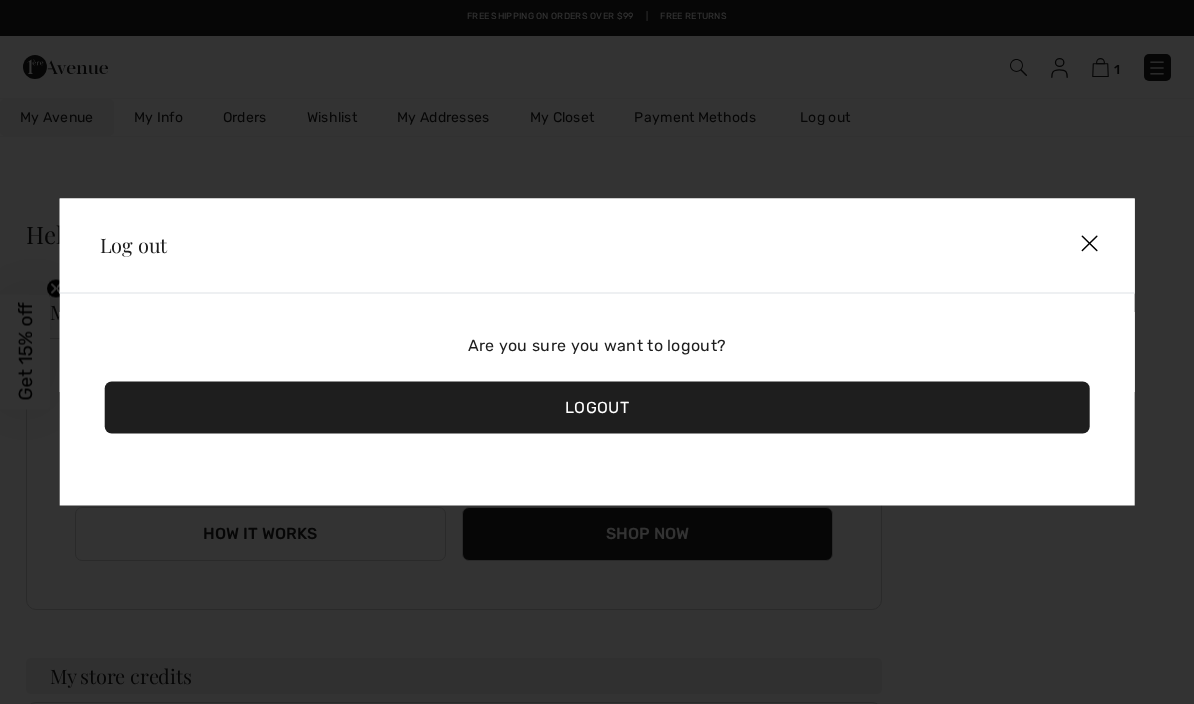 click on "Logout" at bounding box center [597, 408] 